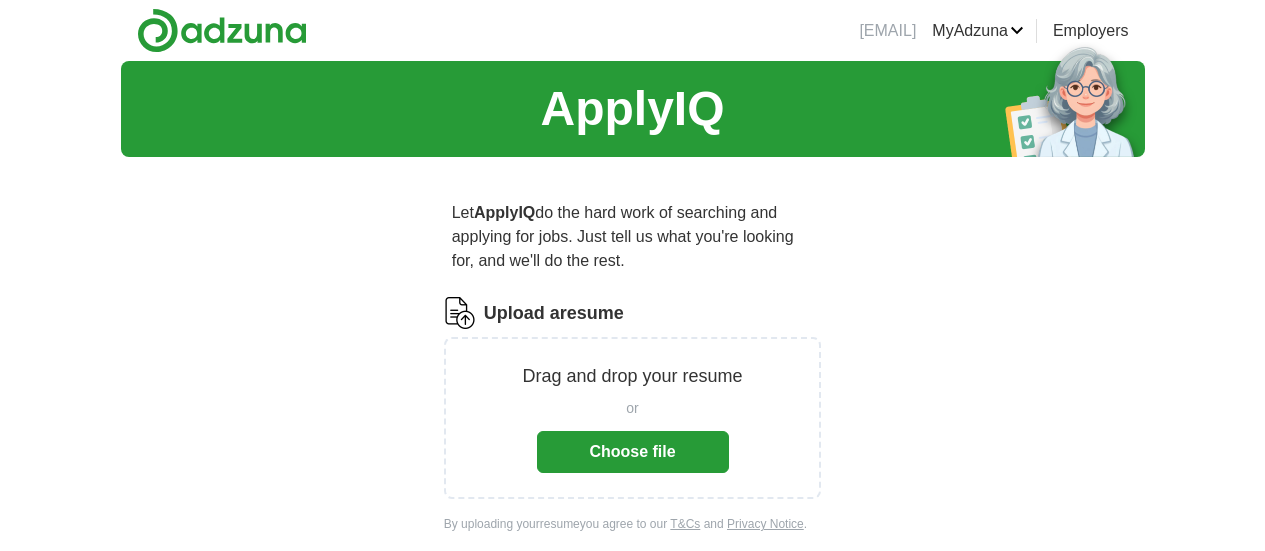 scroll, scrollTop: 0, scrollLeft: 0, axis: both 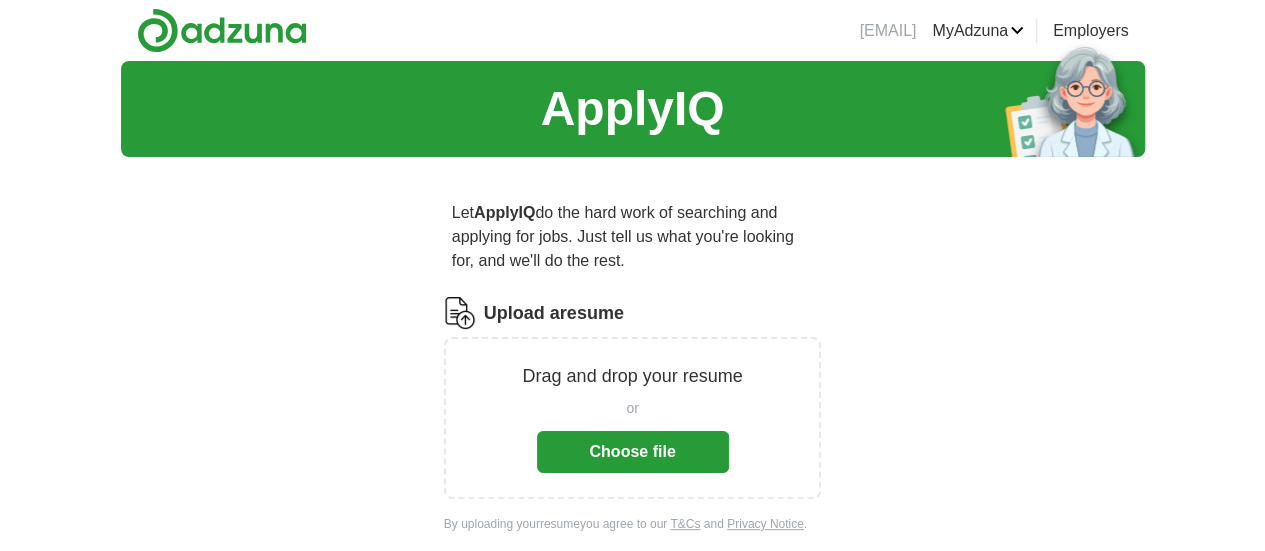 click on "Choose file" at bounding box center [633, 452] 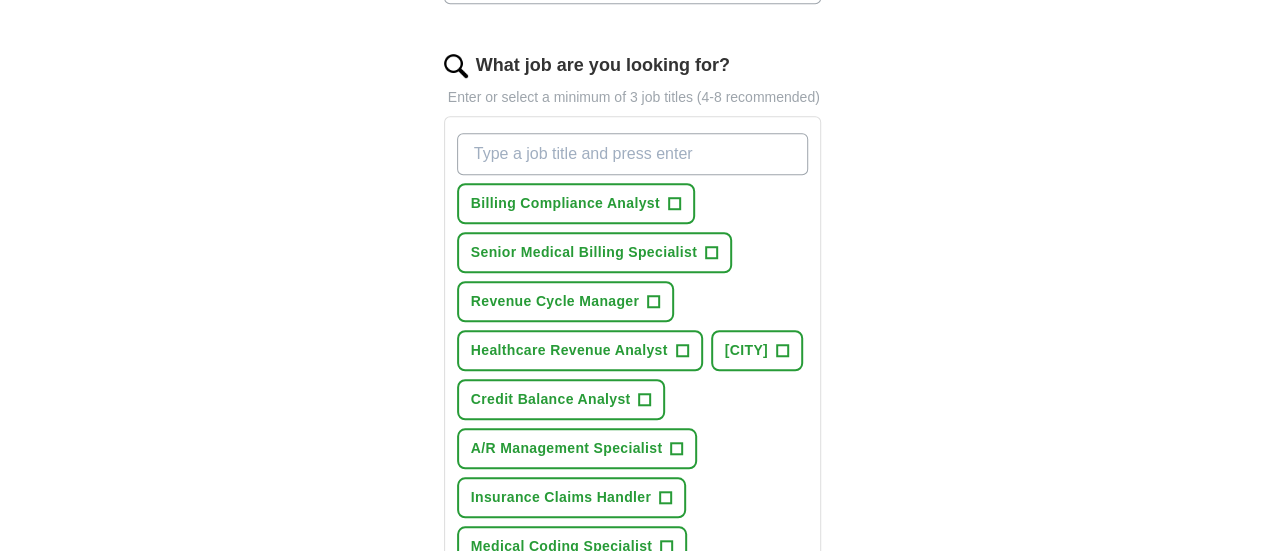 scroll, scrollTop: 600, scrollLeft: 0, axis: vertical 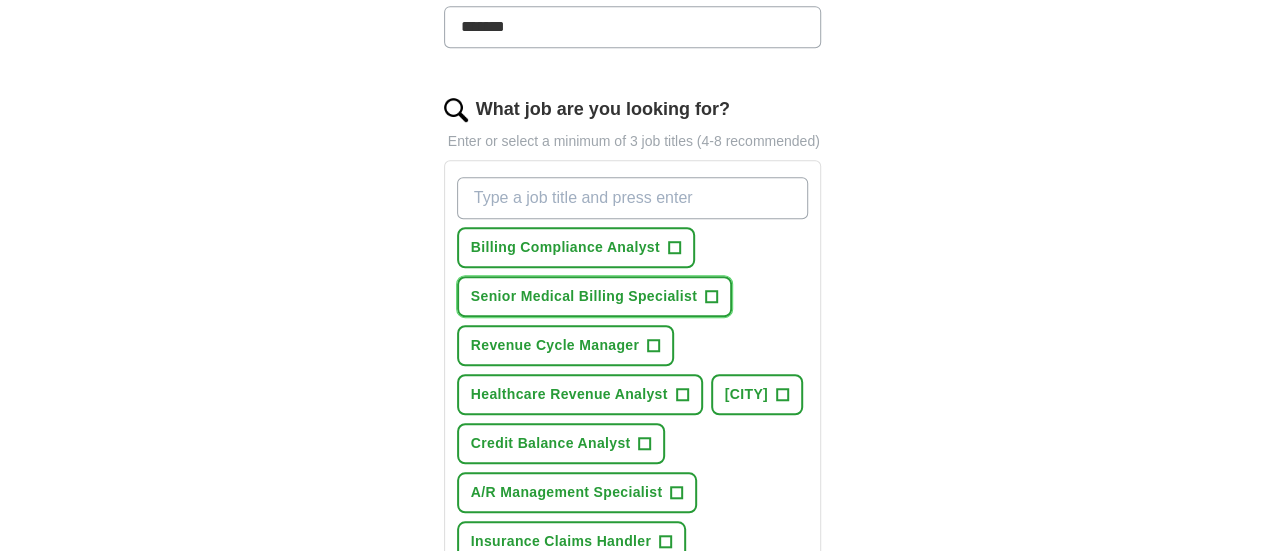 click on "+" at bounding box center [711, 297] 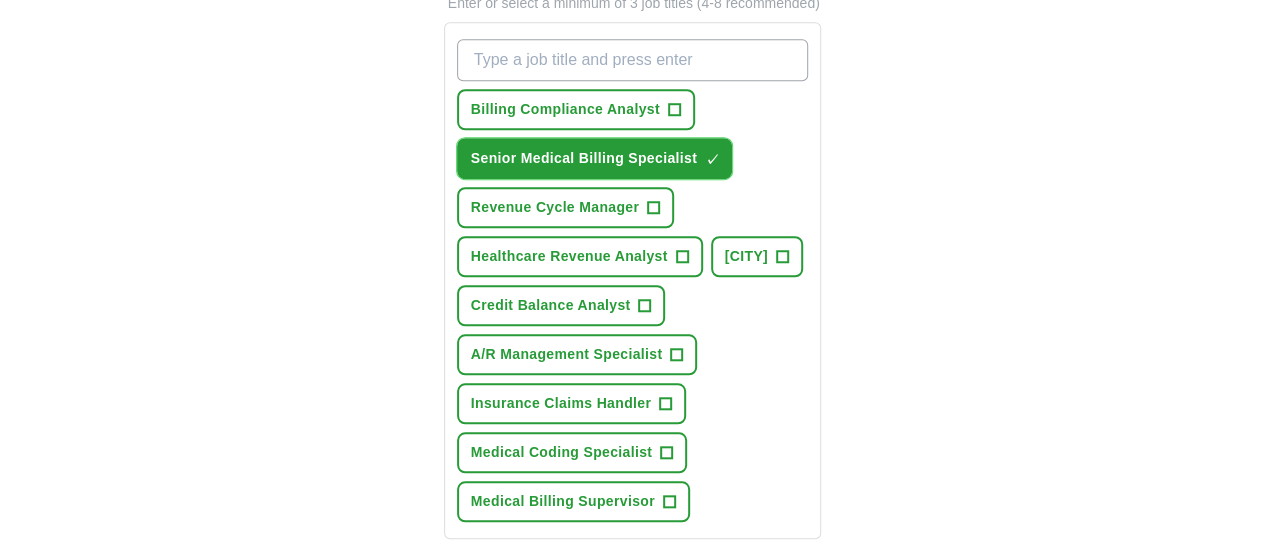 scroll, scrollTop: 700, scrollLeft: 0, axis: vertical 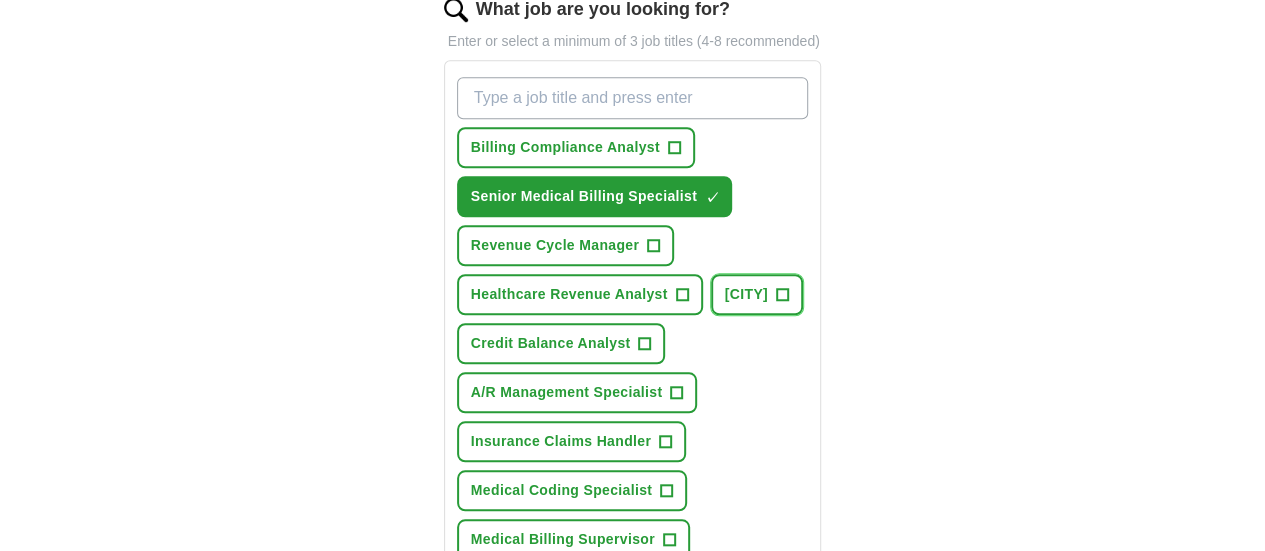 click on "+" at bounding box center [782, 295] 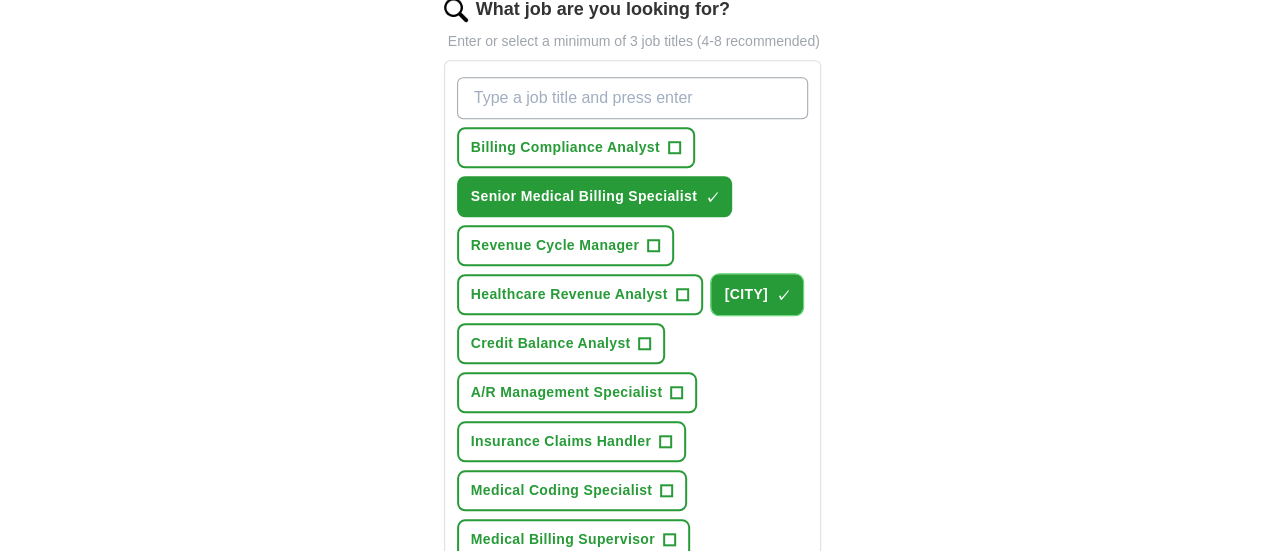 scroll, scrollTop: 800, scrollLeft: 0, axis: vertical 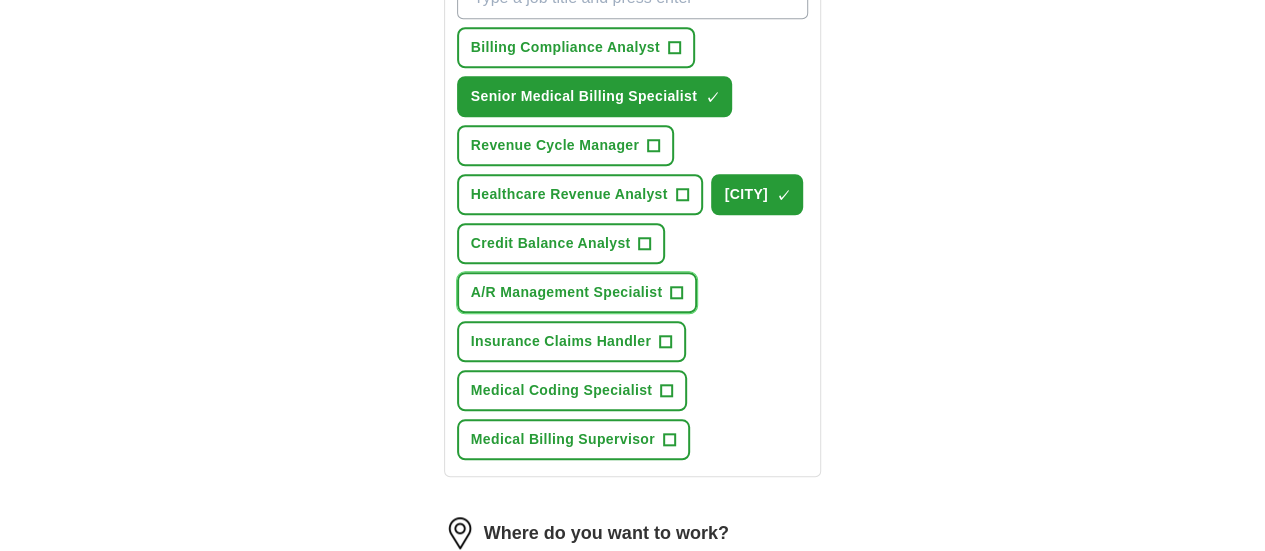 click on "+" at bounding box center [677, 293] 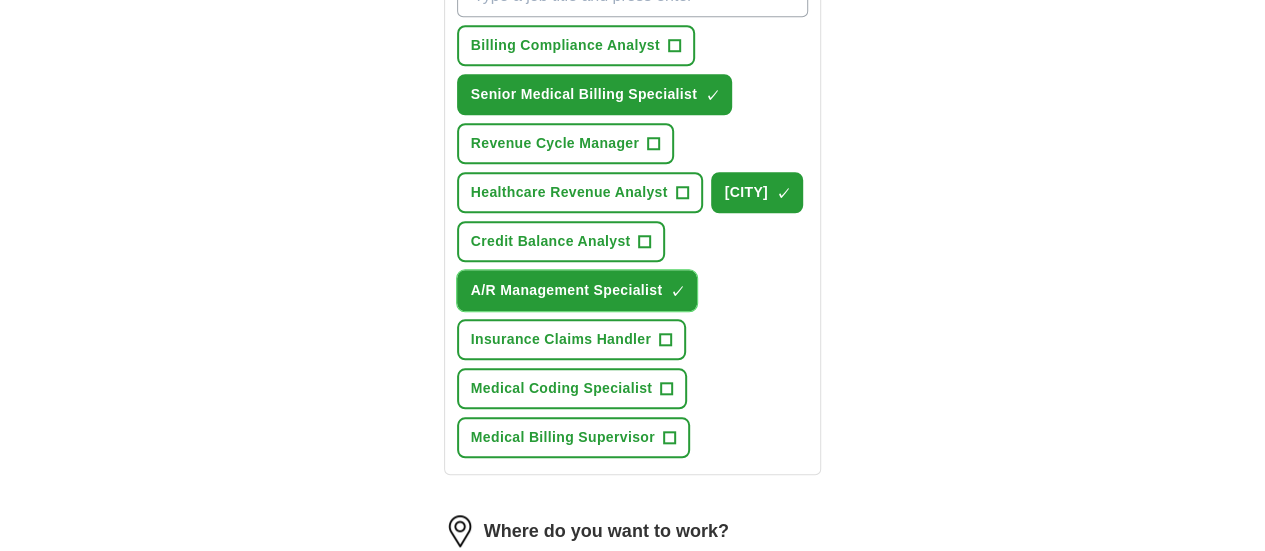 scroll, scrollTop: 900, scrollLeft: 0, axis: vertical 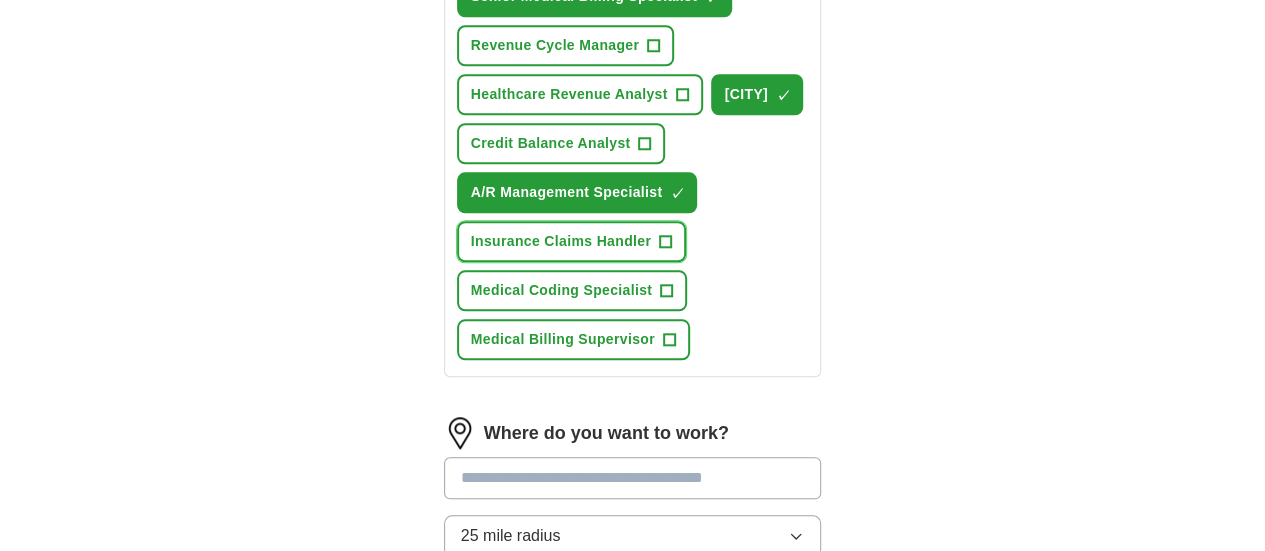 click on "Insurance Claims Handler" at bounding box center [561, 241] 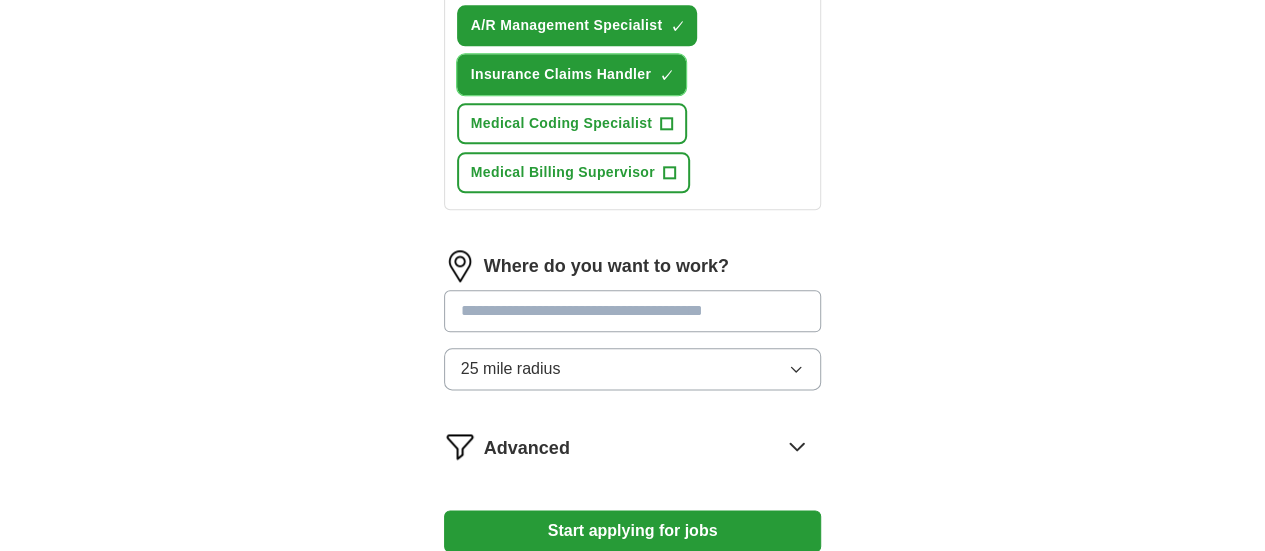 scroll, scrollTop: 1100, scrollLeft: 0, axis: vertical 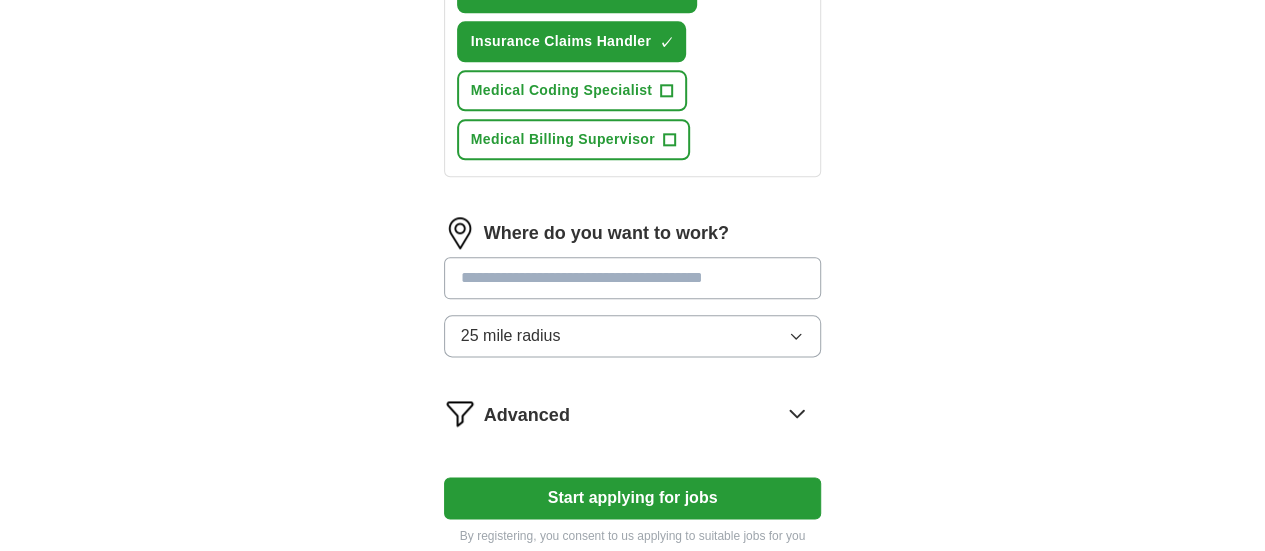 click at bounding box center [633, 278] 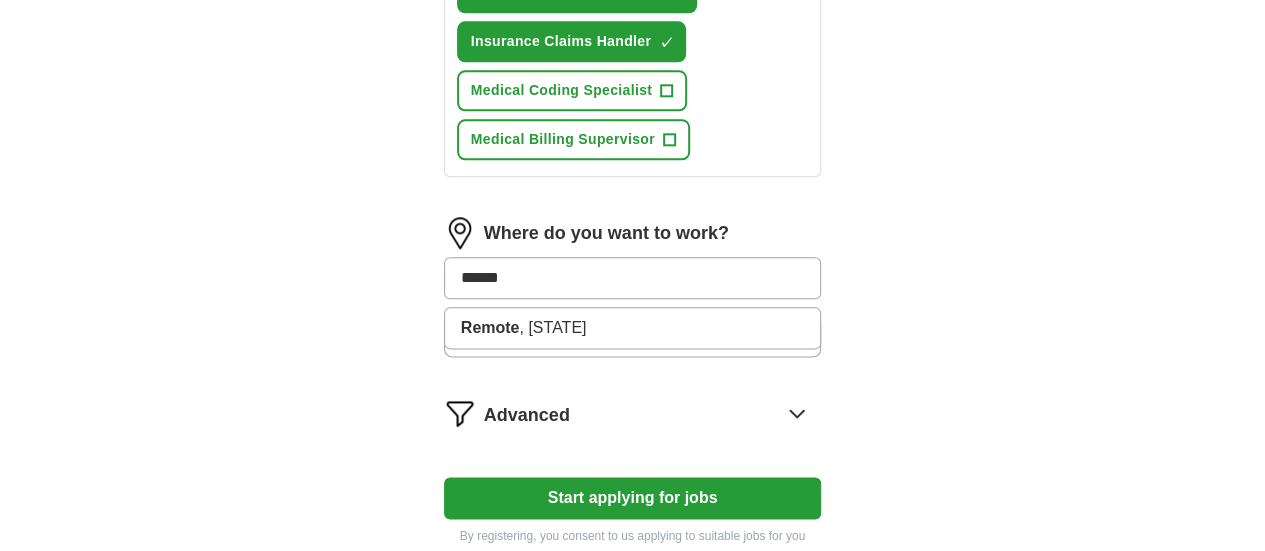 drag, startPoint x: 554, startPoint y: 281, endPoint x: 305, endPoint y: 269, distance: 249.28899 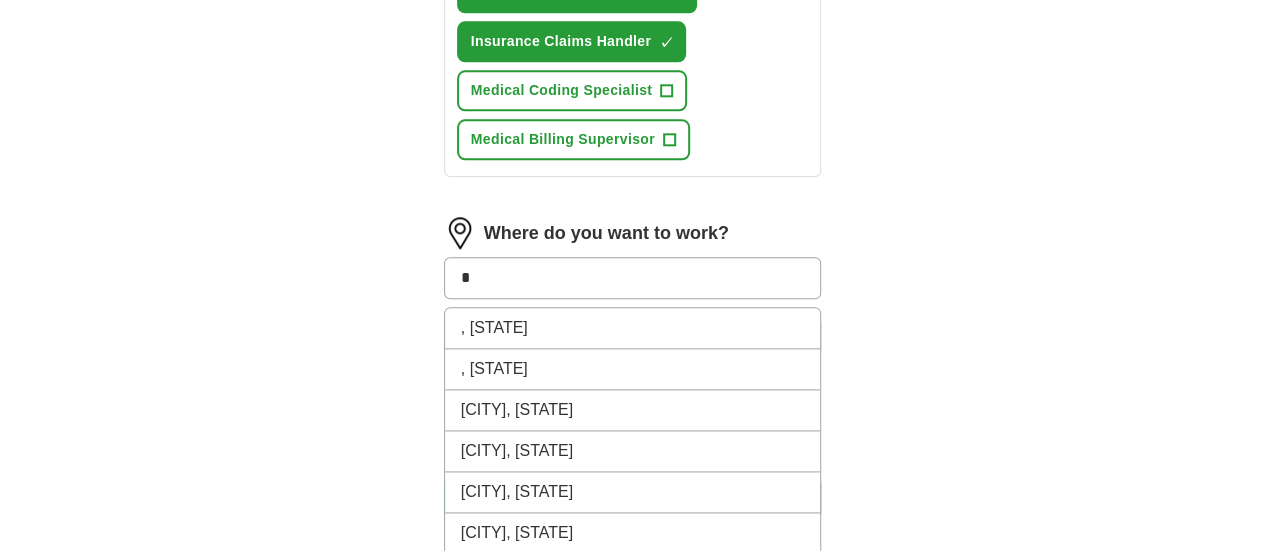 type on "*" 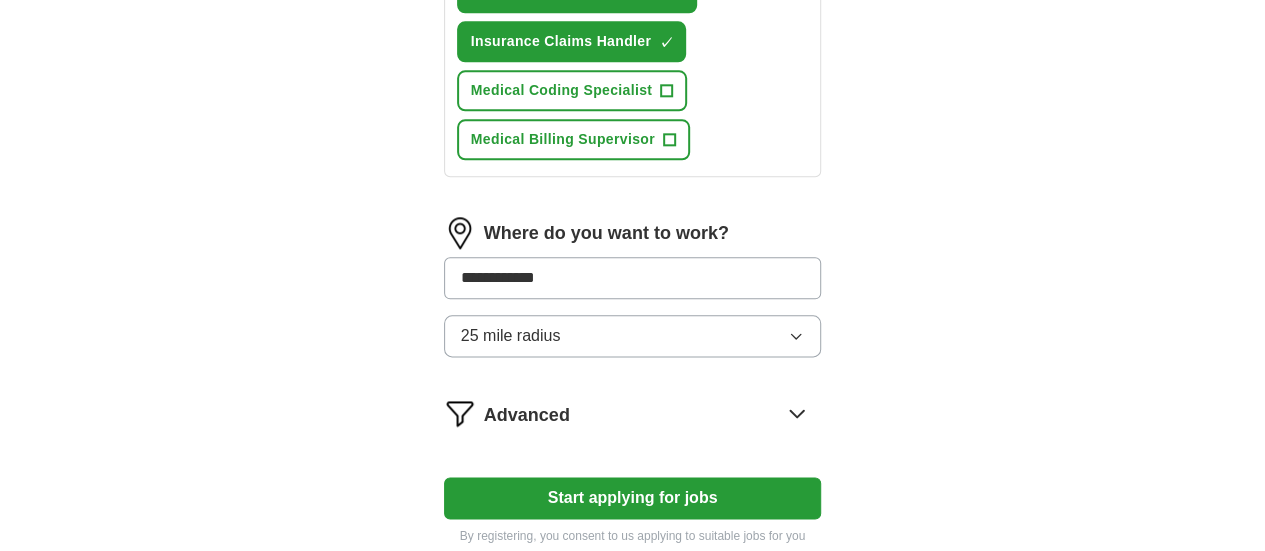 type on "**********" 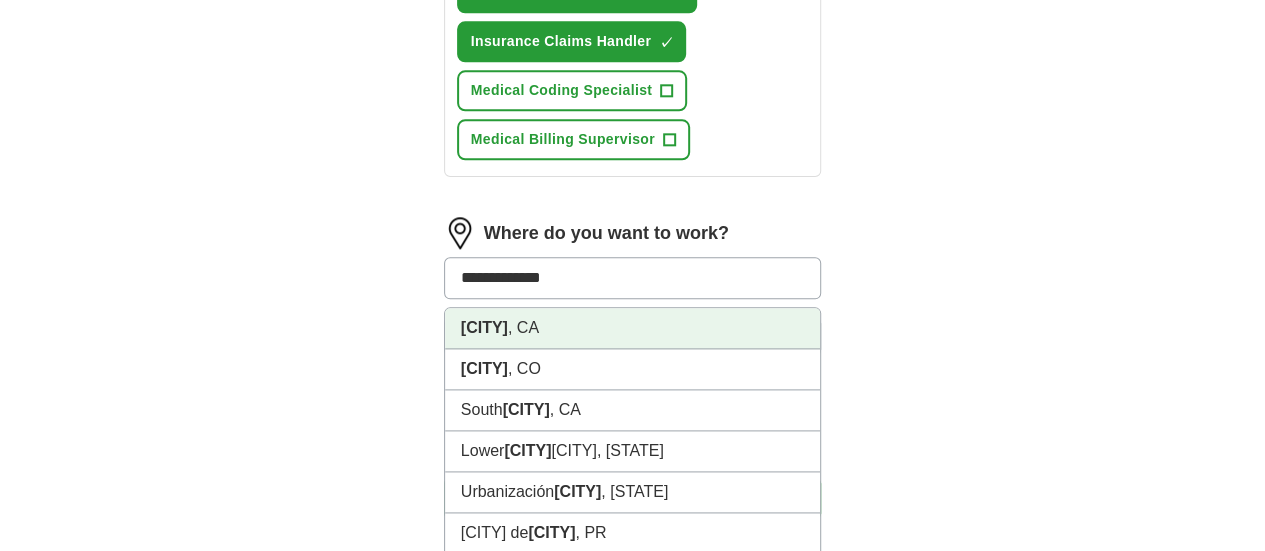 click on "[CITY], [STATE]" at bounding box center [633, 328] 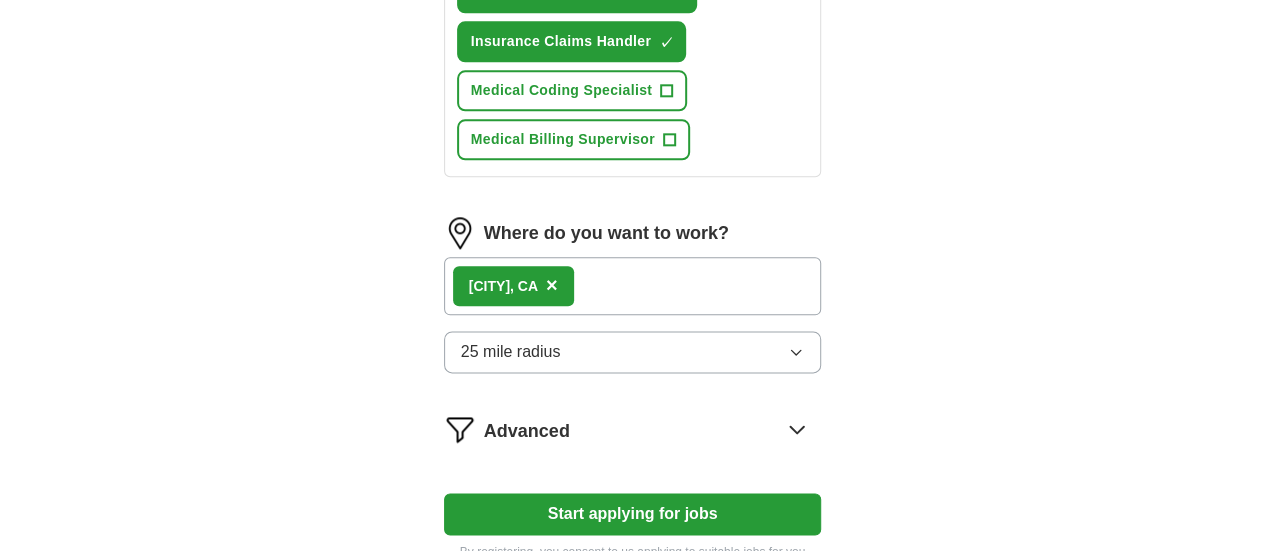 click on "25 mile radius" at bounding box center (633, 352) 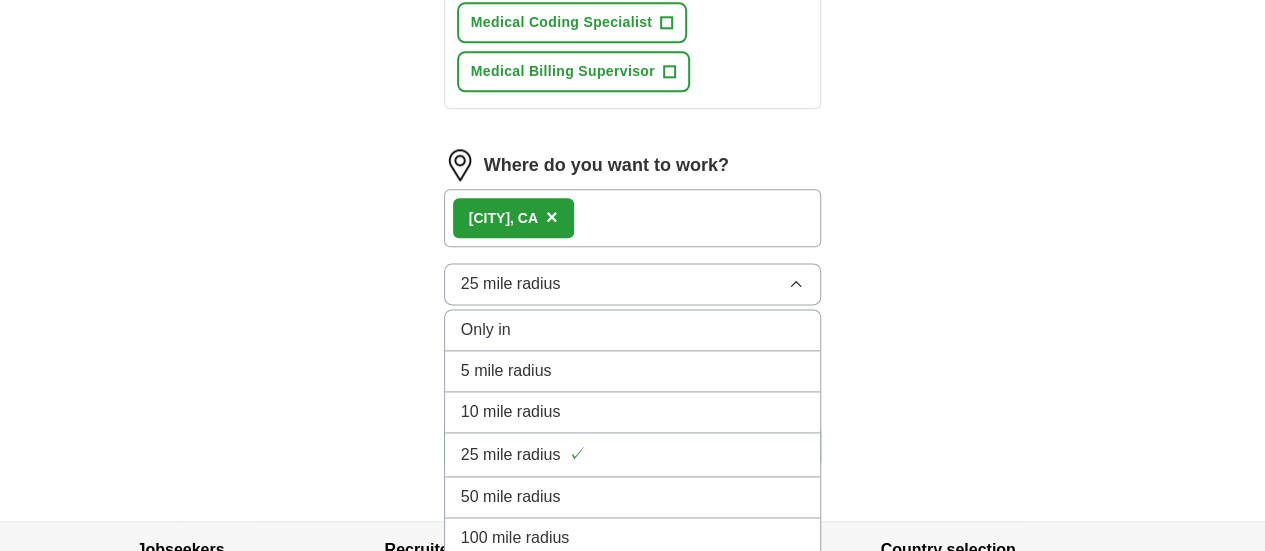 scroll, scrollTop: 1200, scrollLeft: 0, axis: vertical 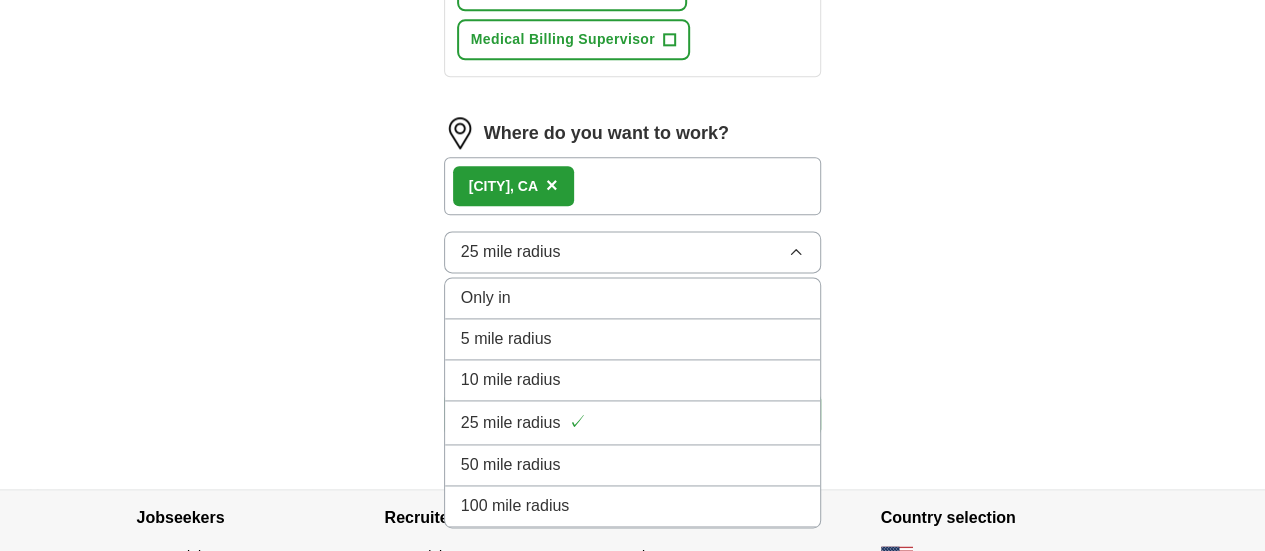 click on "50 mile radius" at bounding box center (633, 465) 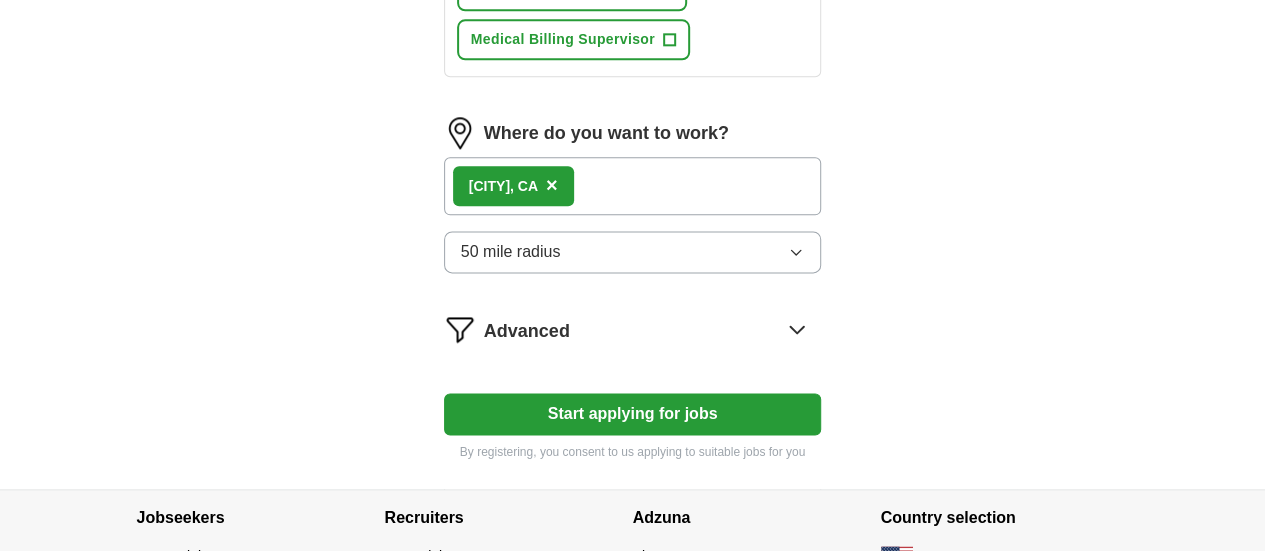 click 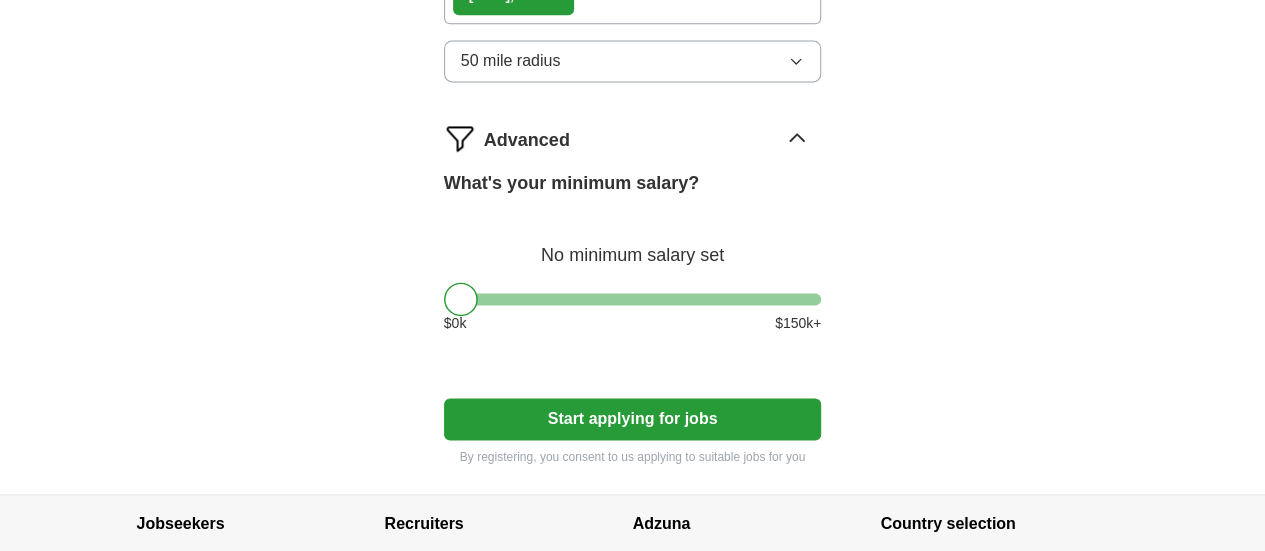 scroll, scrollTop: 1400, scrollLeft: 0, axis: vertical 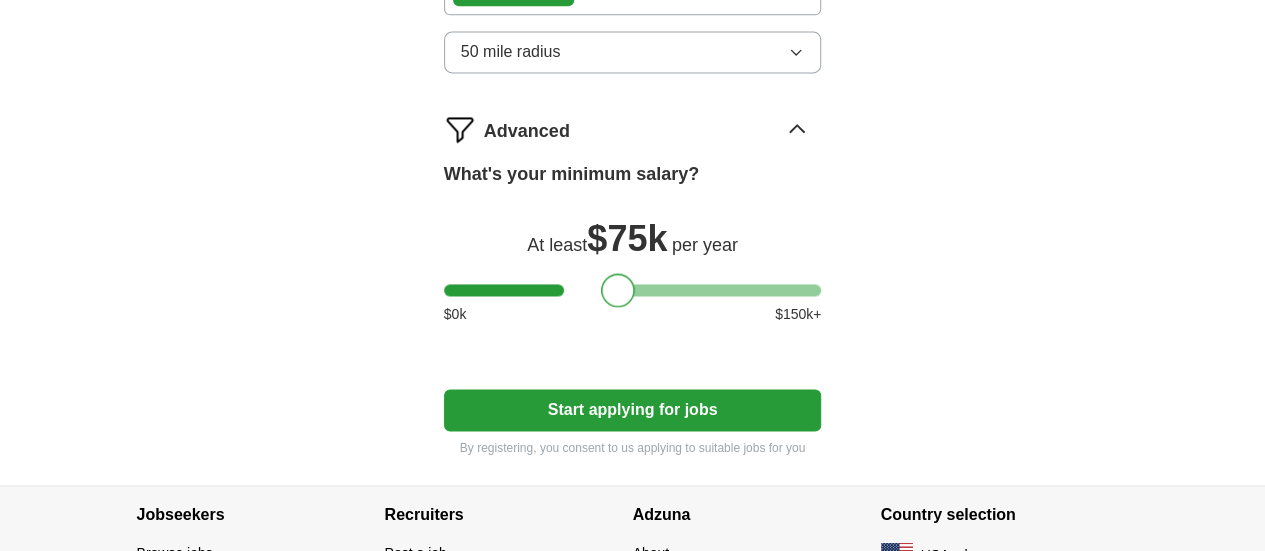 drag, startPoint x: 428, startPoint y: 306, endPoint x: 587, endPoint y: 320, distance: 159.61516 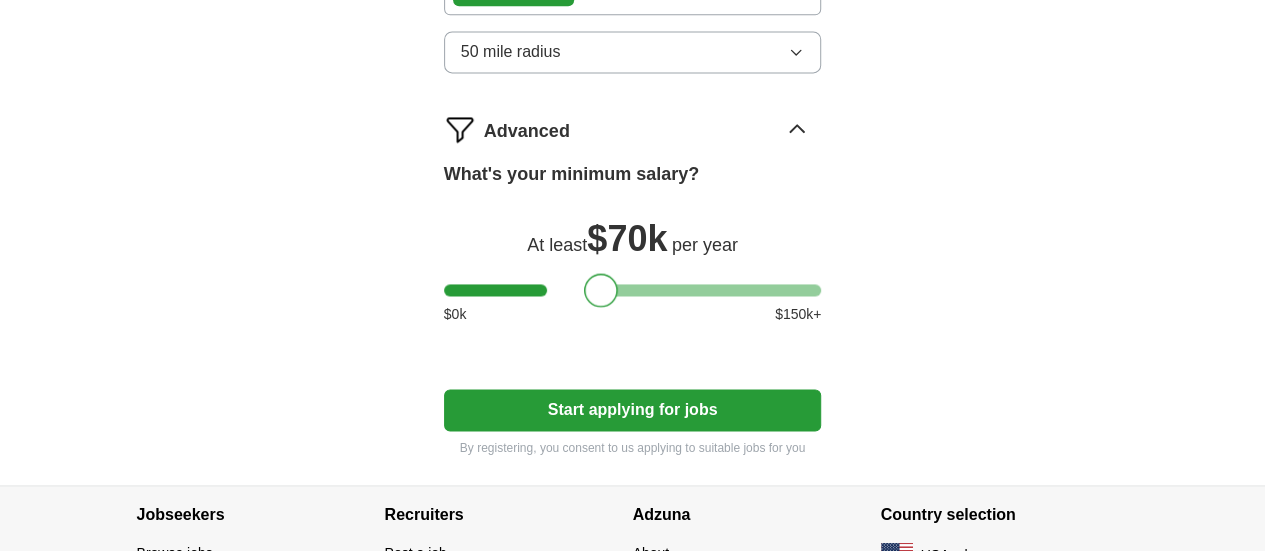 drag, startPoint x: 587, startPoint y: 320, endPoint x: 564, endPoint y: 307, distance: 26.41969 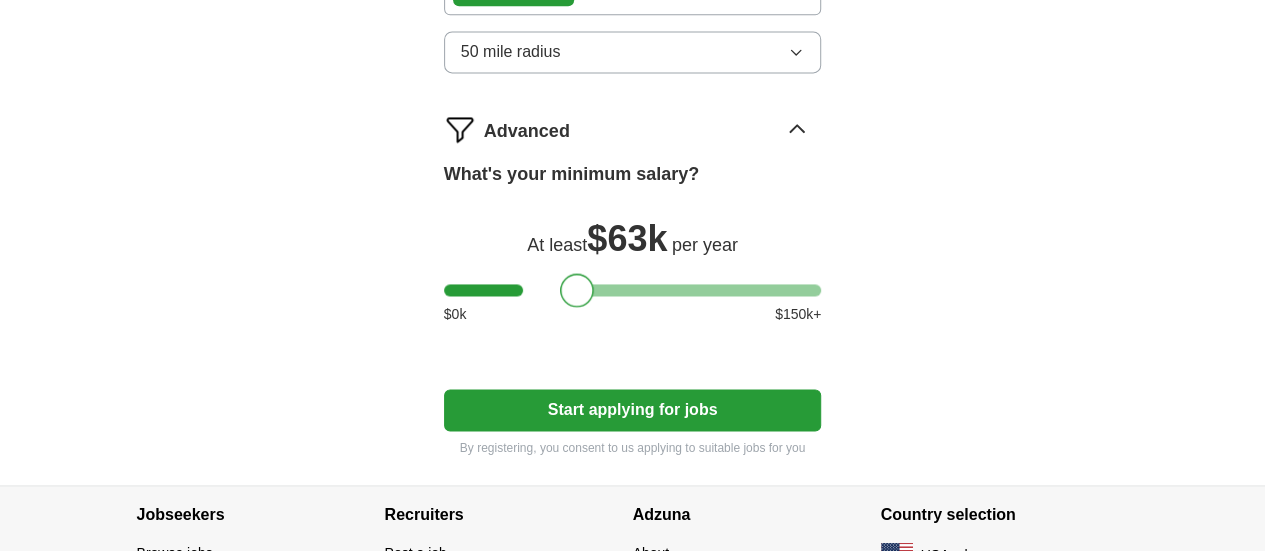 drag, startPoint x: 564, startPoint y: 307, endPoint x: 545, endPoint y: 304, distance: 19.235384 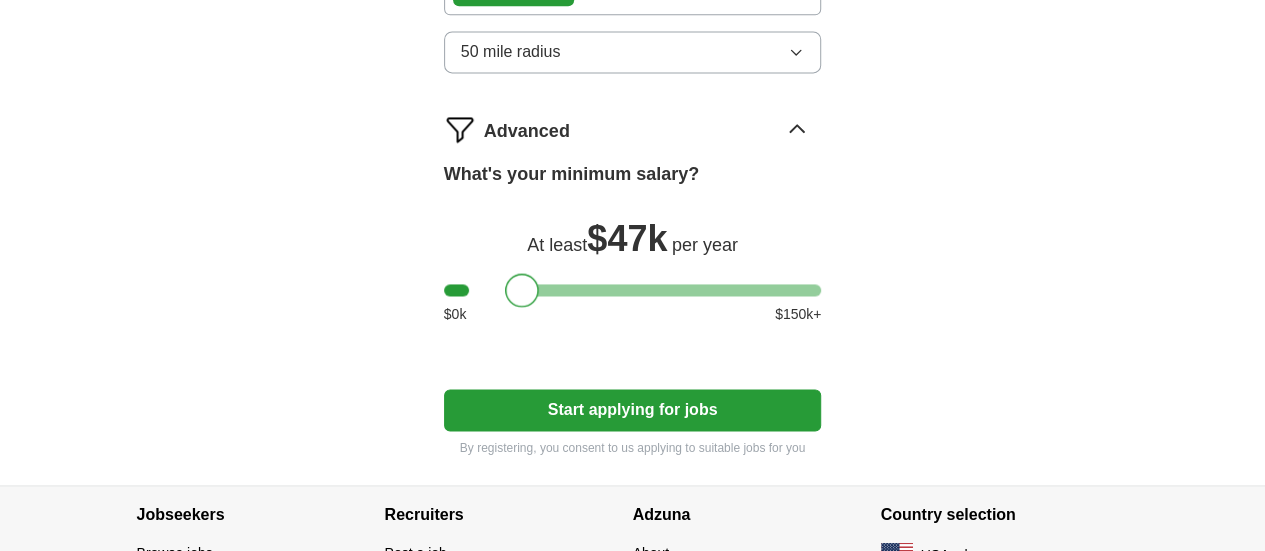 drag, startPoint x: 545, startPoint y: 304, endPoint x: 495, endPoint y: 297, distance: 50.48762 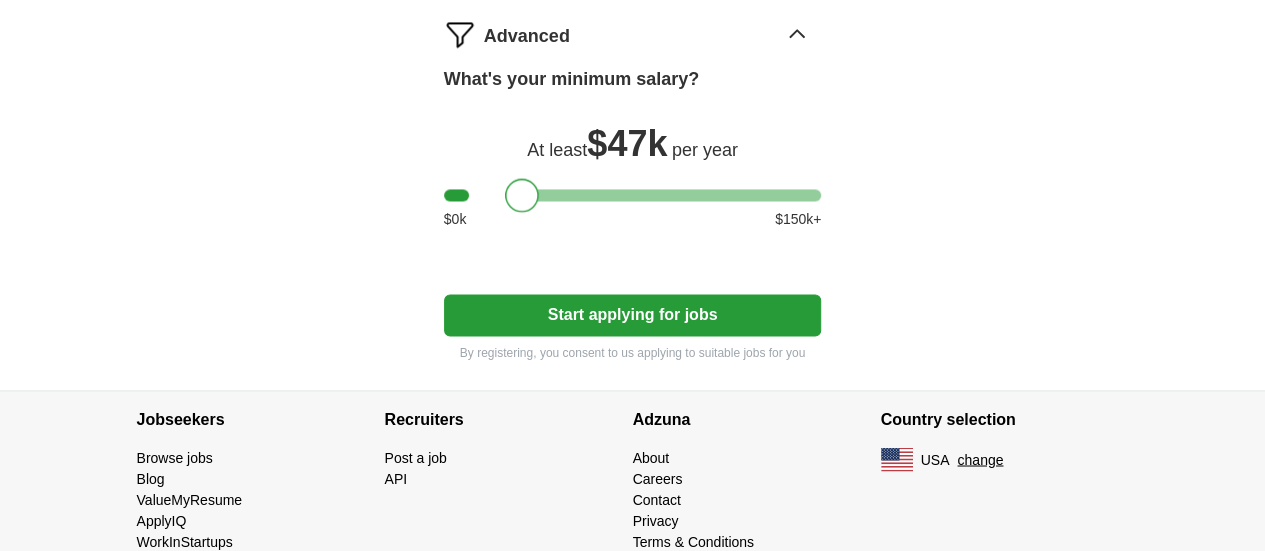 scroll, scrollTop: 1500, scrollLeft: 0, axis: vertical 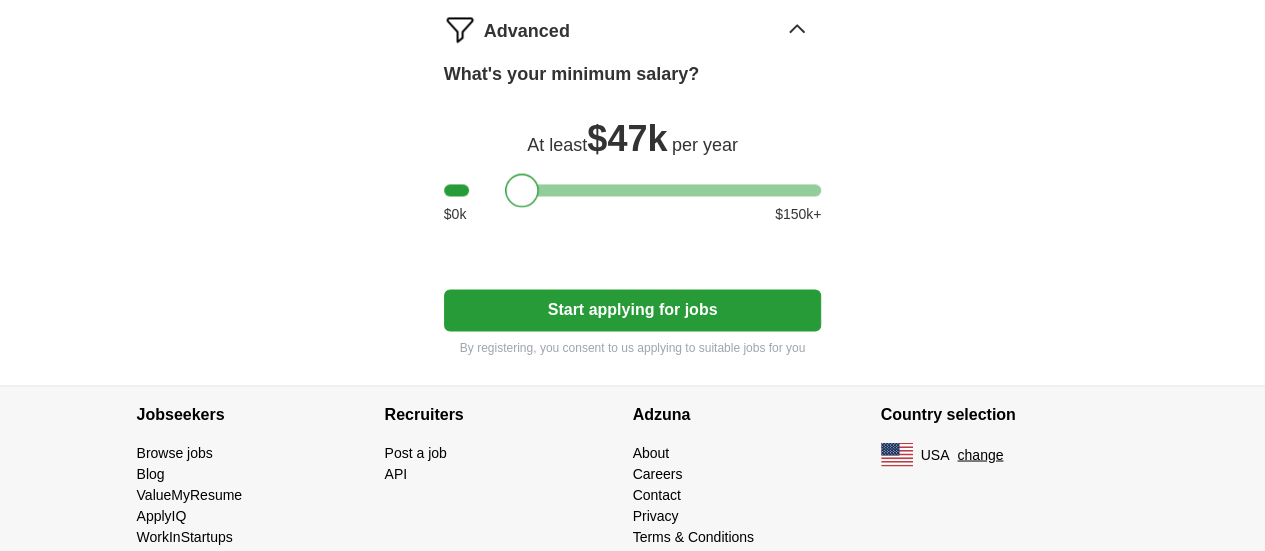 click on "Start applying for jobs" at bounding box center (633, 310) 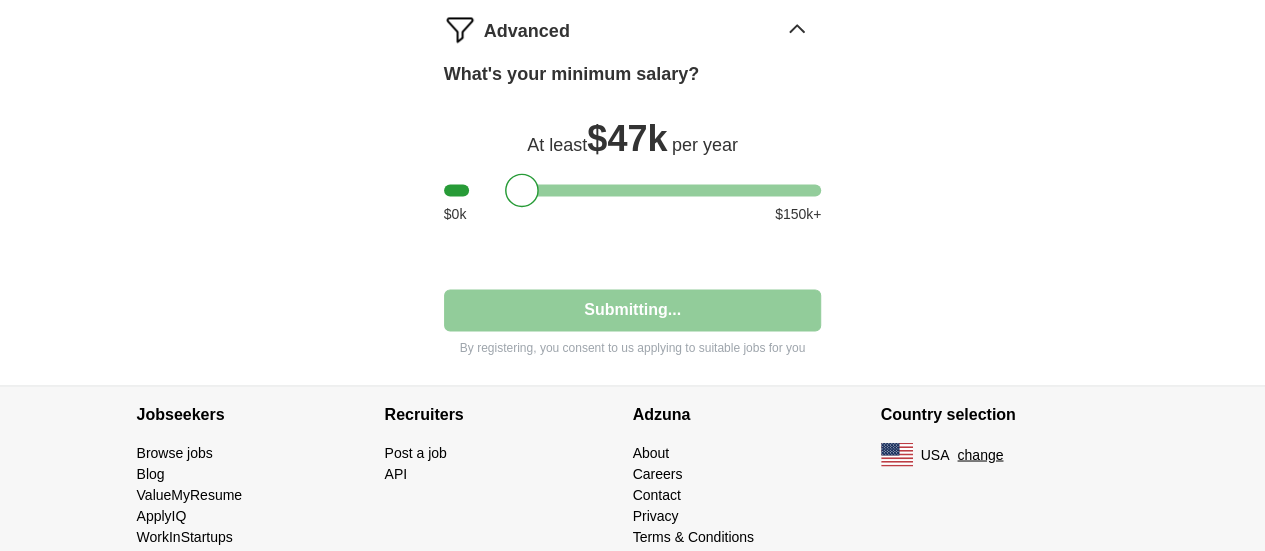 select on "**" 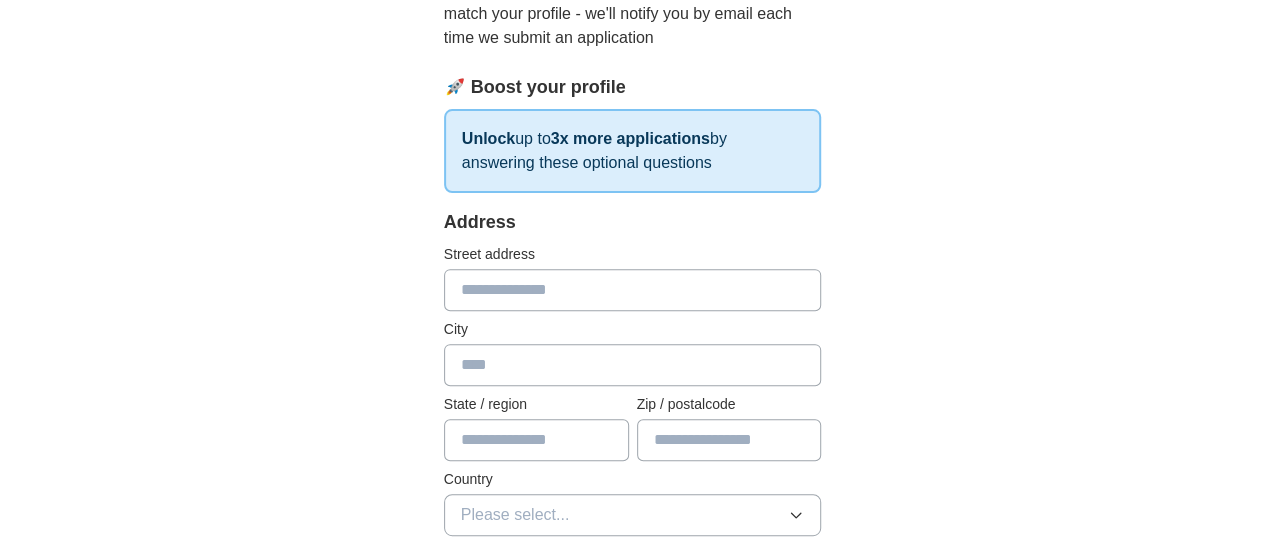 scroll, scrollTop: 300, scrollLeft: 0, axis: vertical 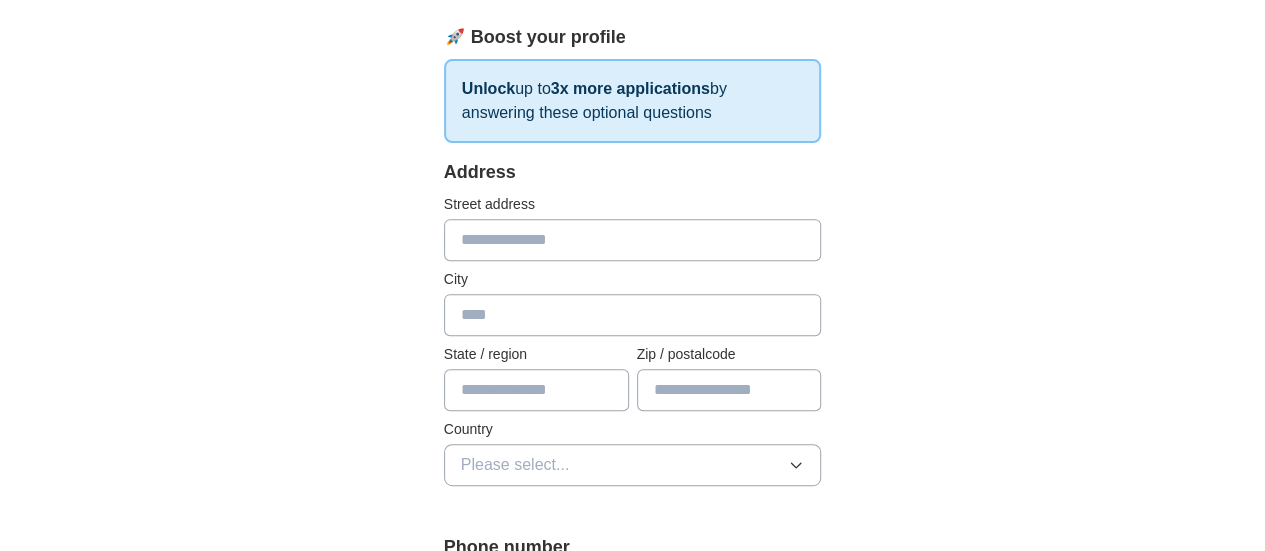 click at bounding box center [633, 240] 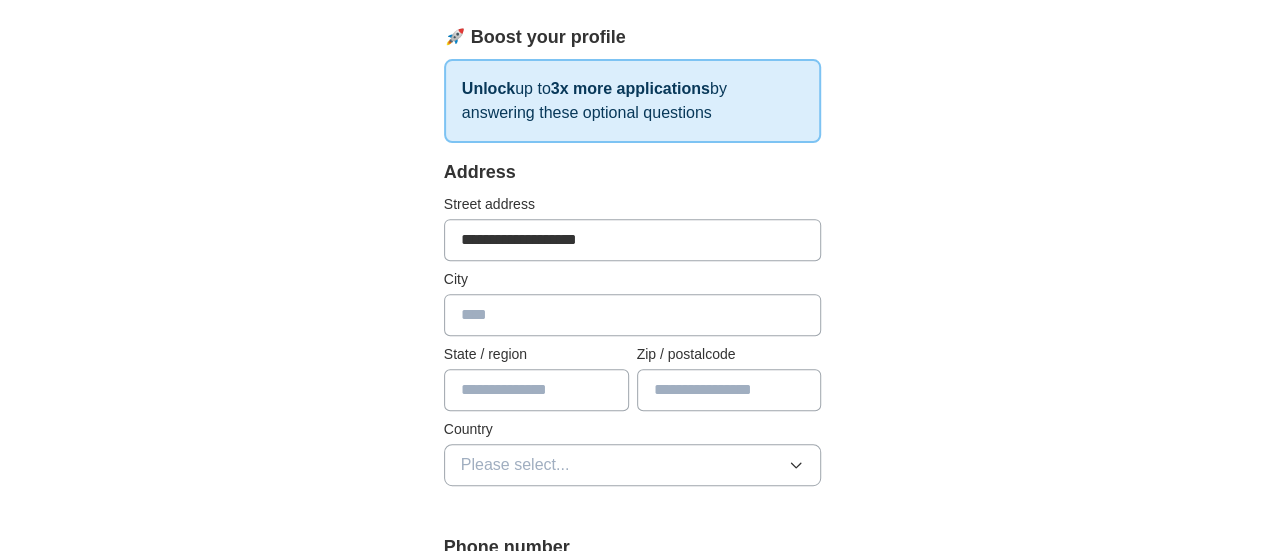 type on "**********" 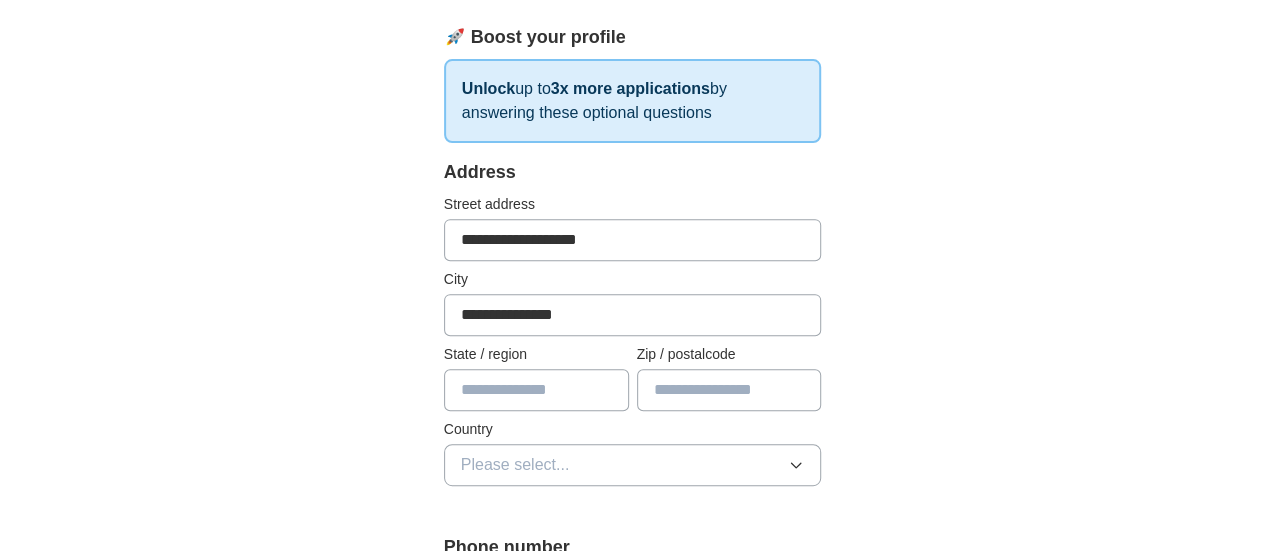 type on "**" 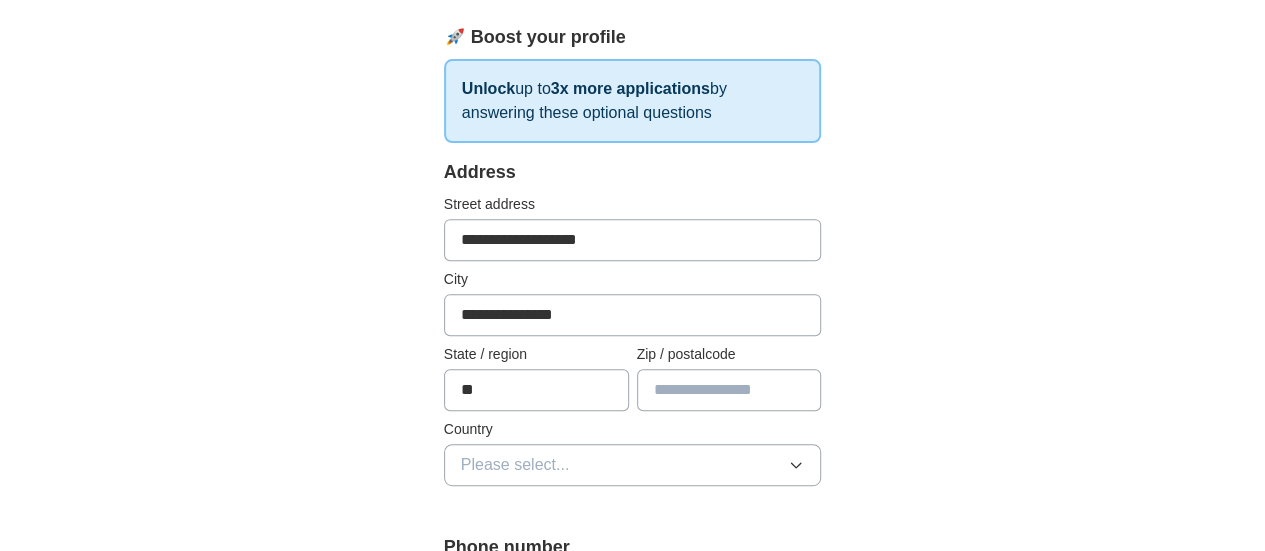 type on "*****" 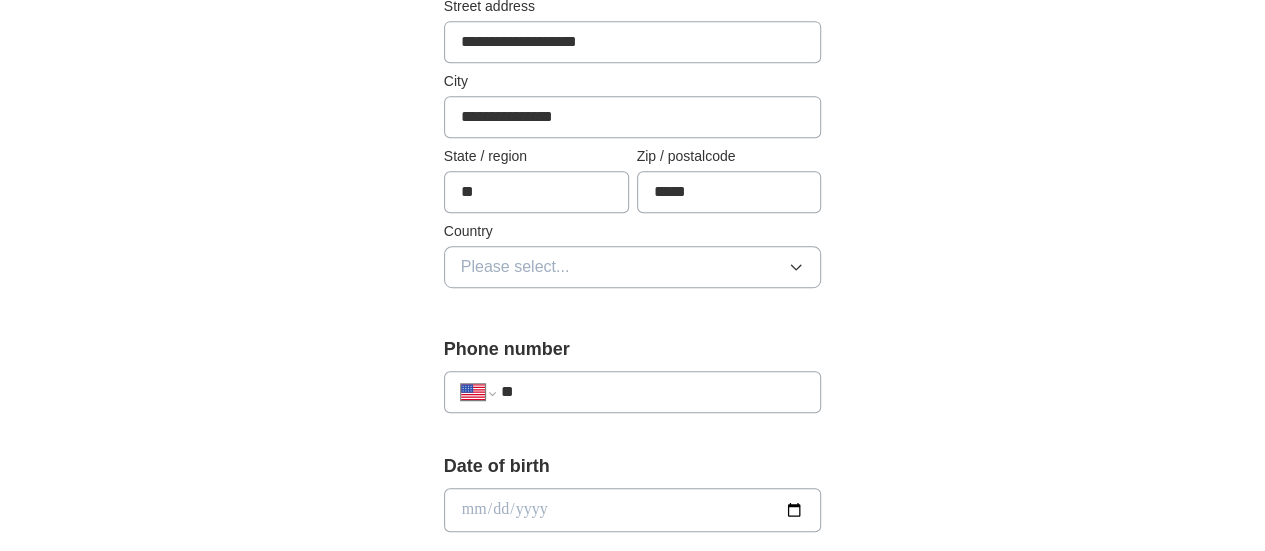 scroll, scrollTop: 500, scrollLeft: 0, axis: vertical 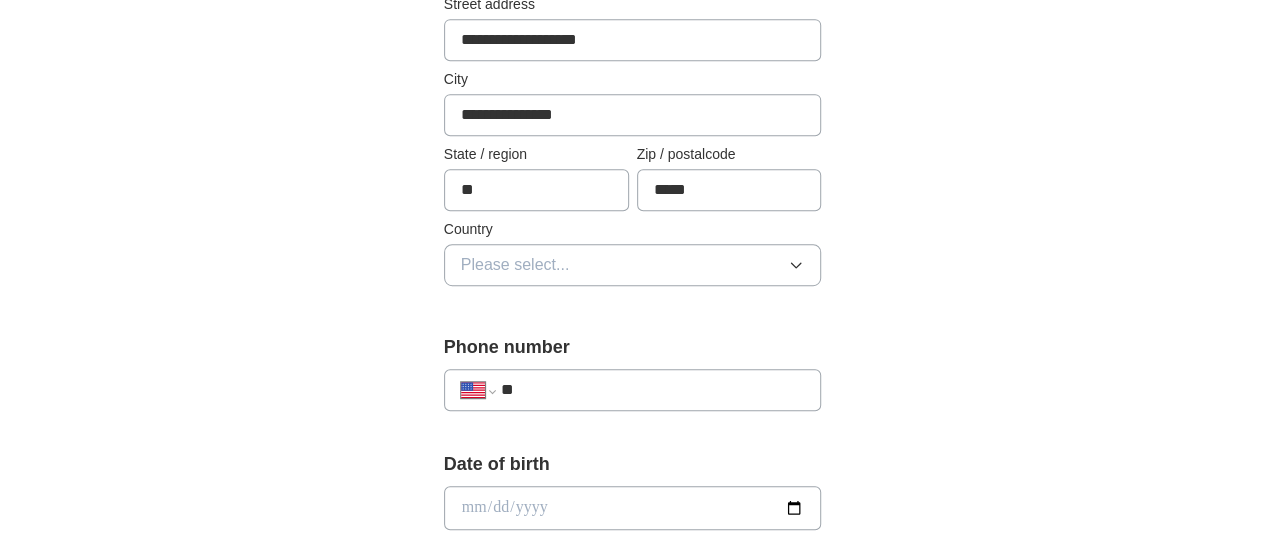 click on "Please select..." at bounding box center (633, 265) 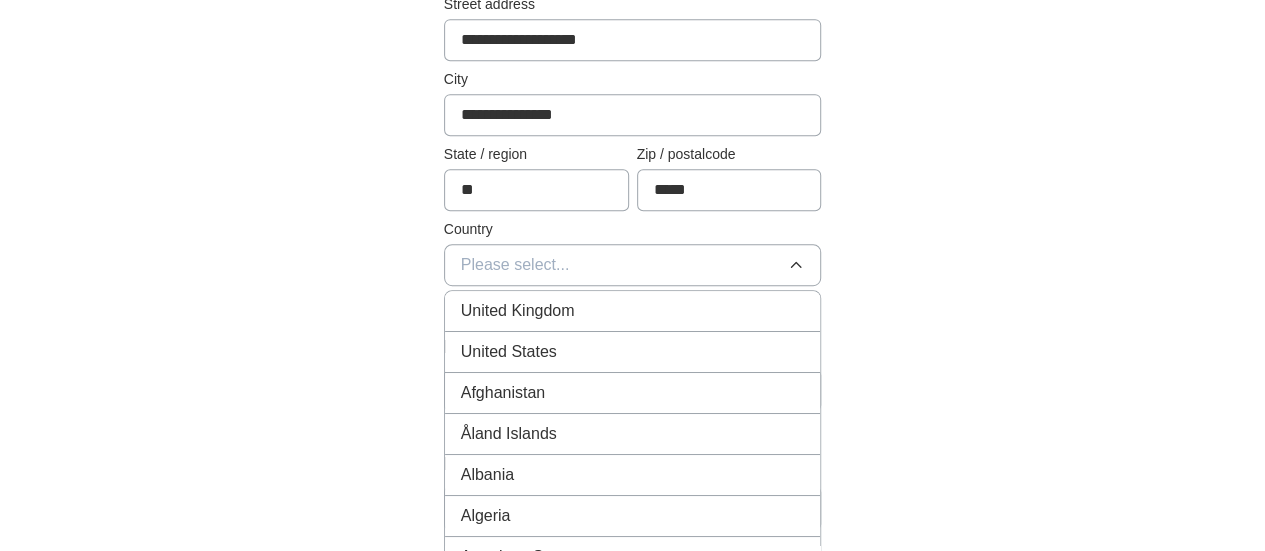 click on "United States" at bounding box center [633, 352] 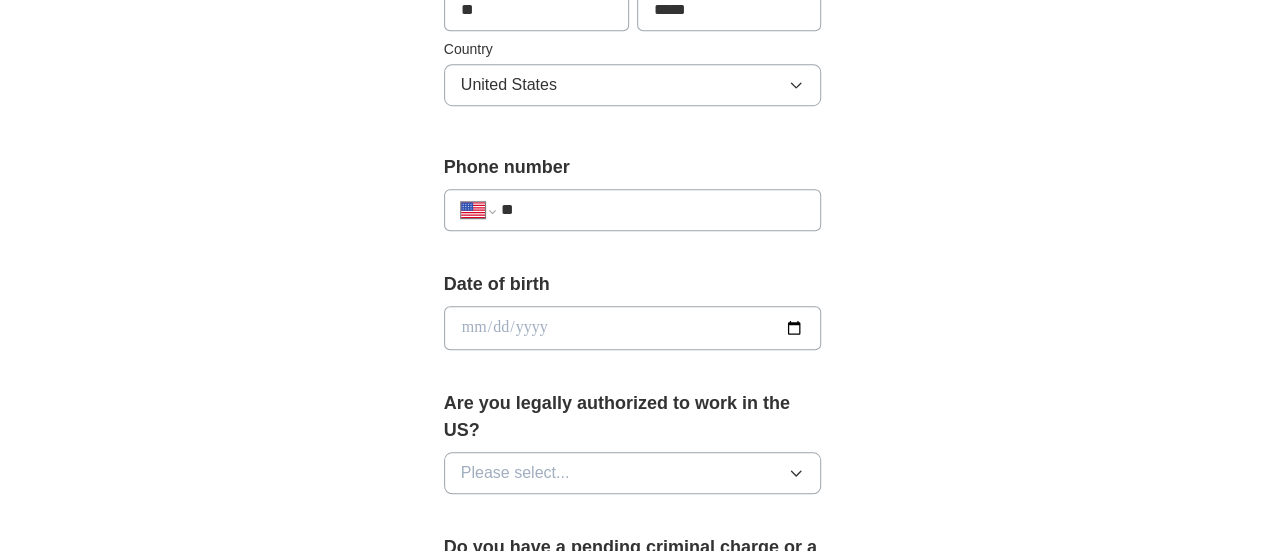 scroll, scrollTop: 700, scrollLeft: 0, axis: vertical 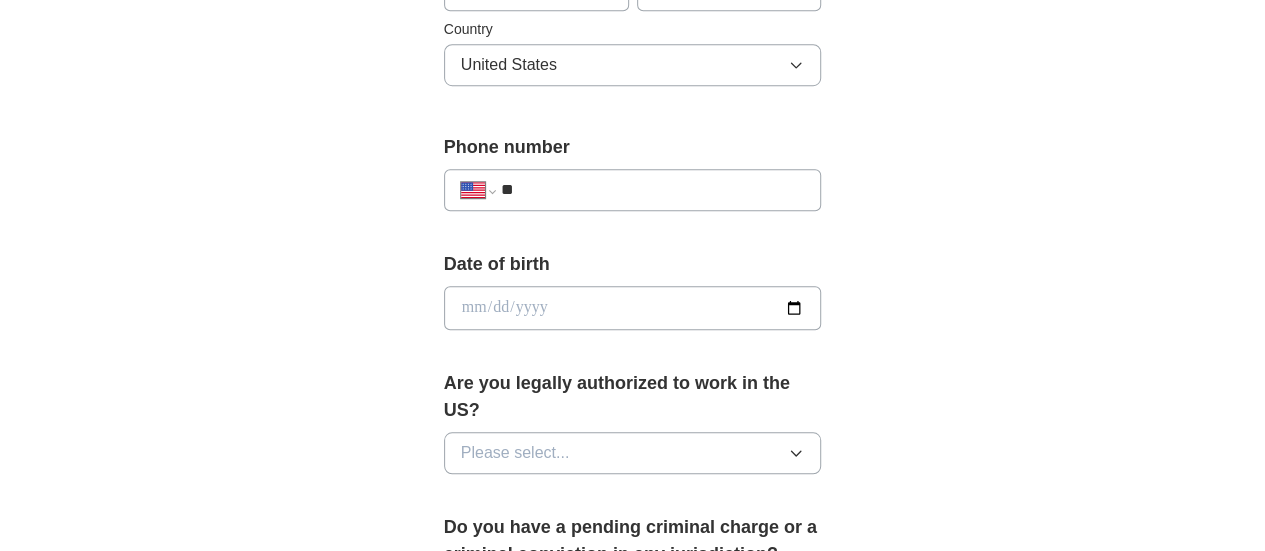 click on "**" at bounding box center (653, 190) 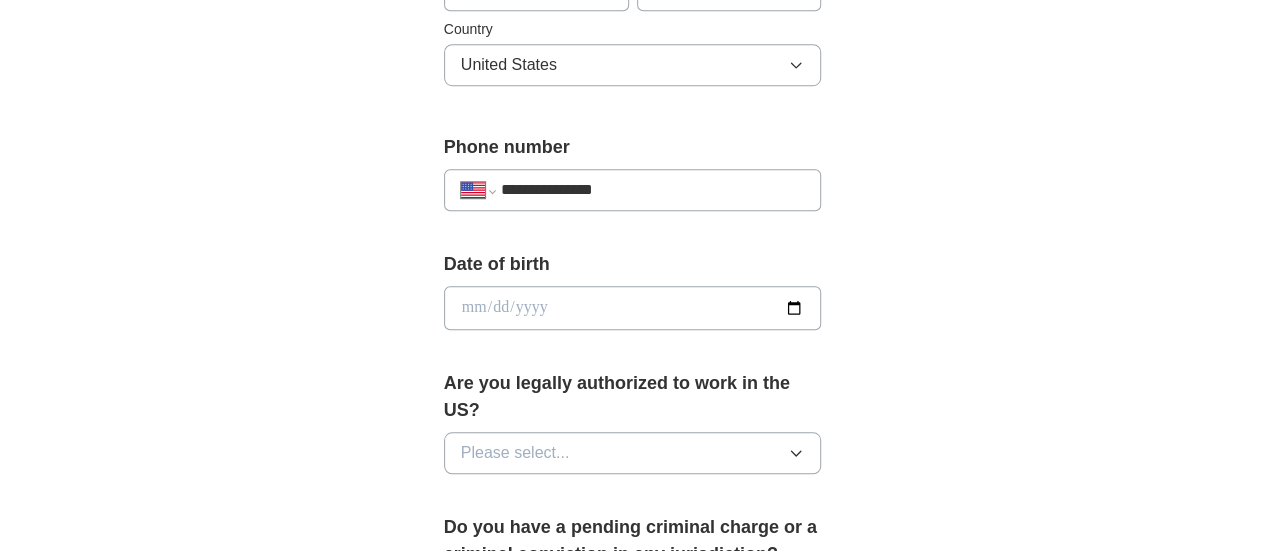 type on "**********" 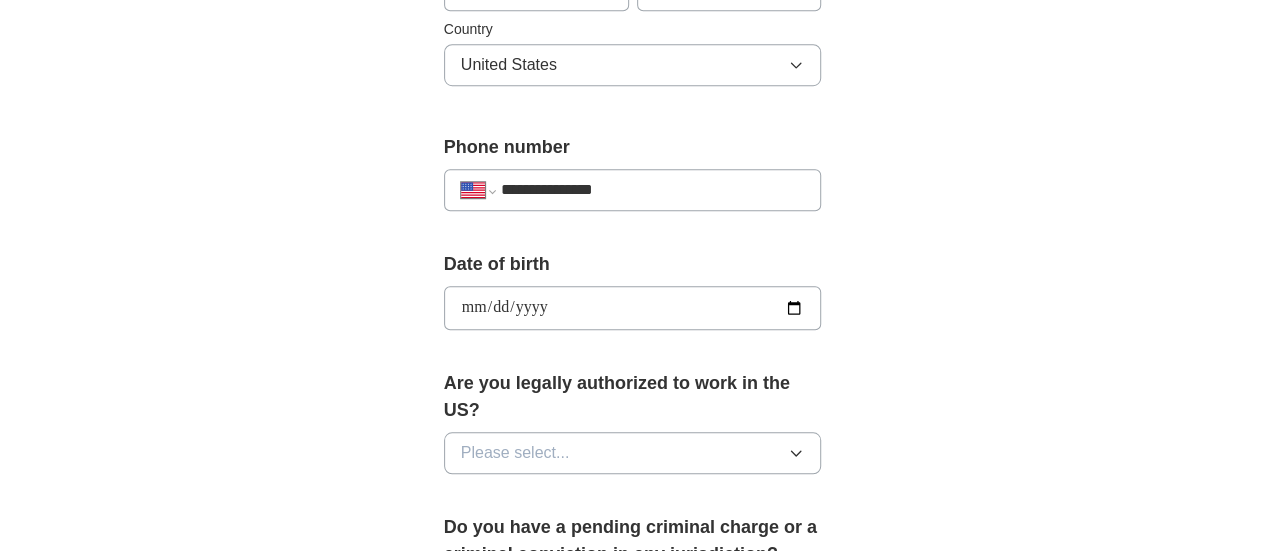 type on "**********" 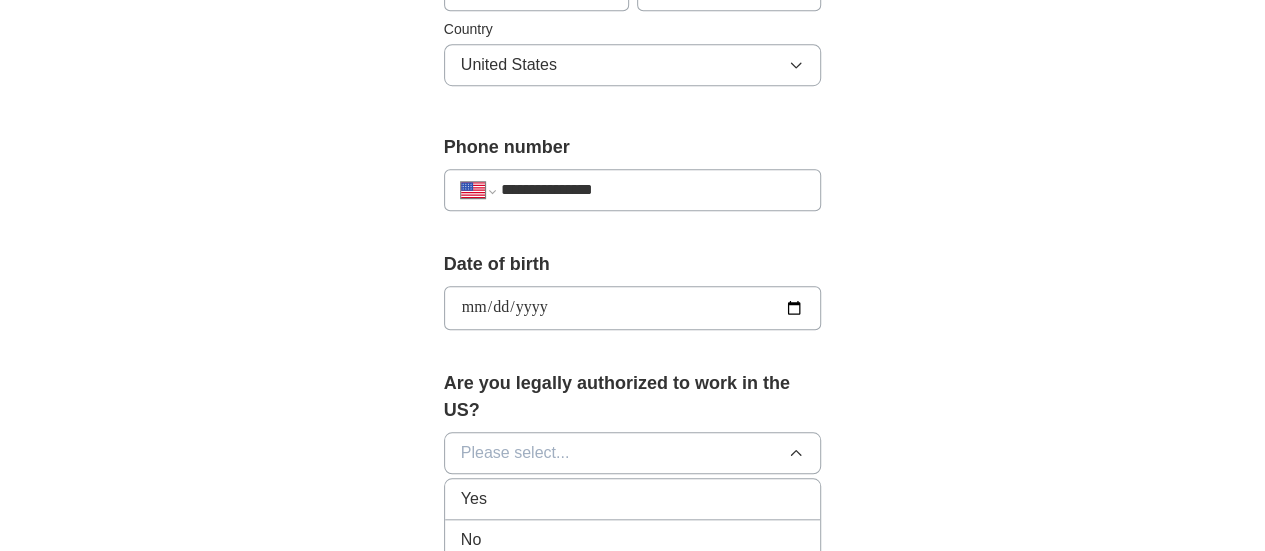 click on "Yes" at bounding box center [633, 499] 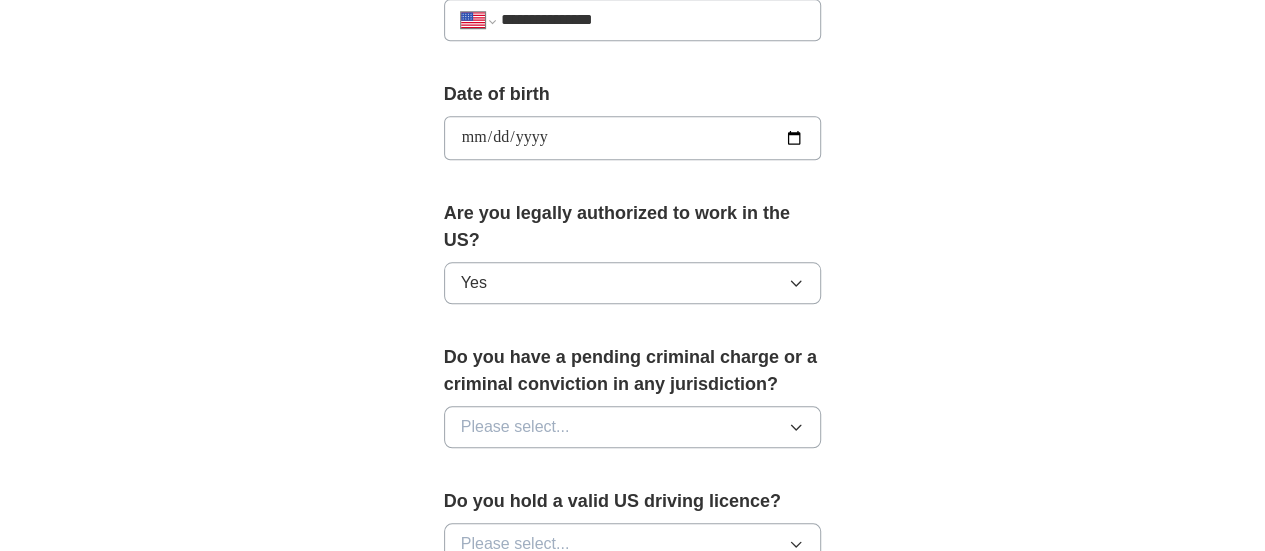 scroll, scrollTop: 900, scrollLeft: 0, axis: vertical 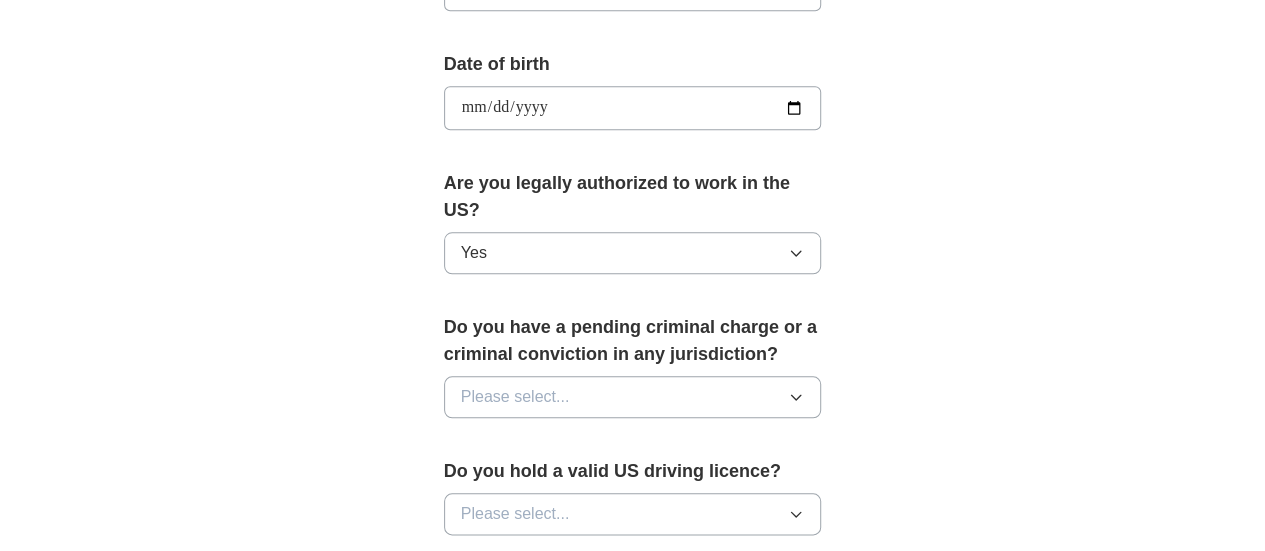 click on "Please select..." at bounding box center [633, 397] 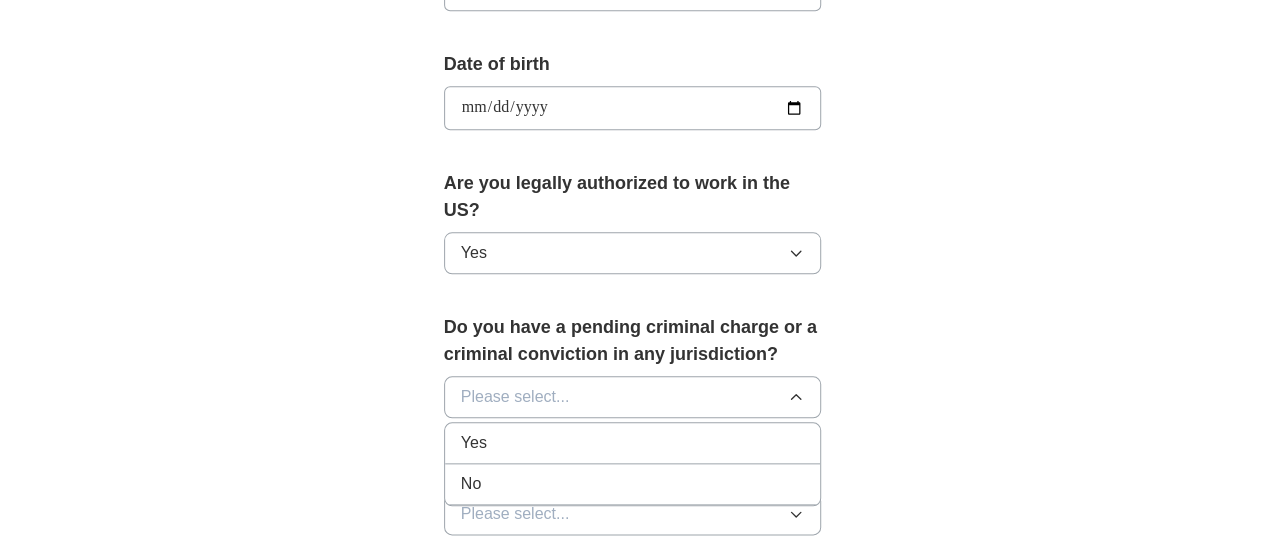 click on "No" at bounding box center [633, 484] 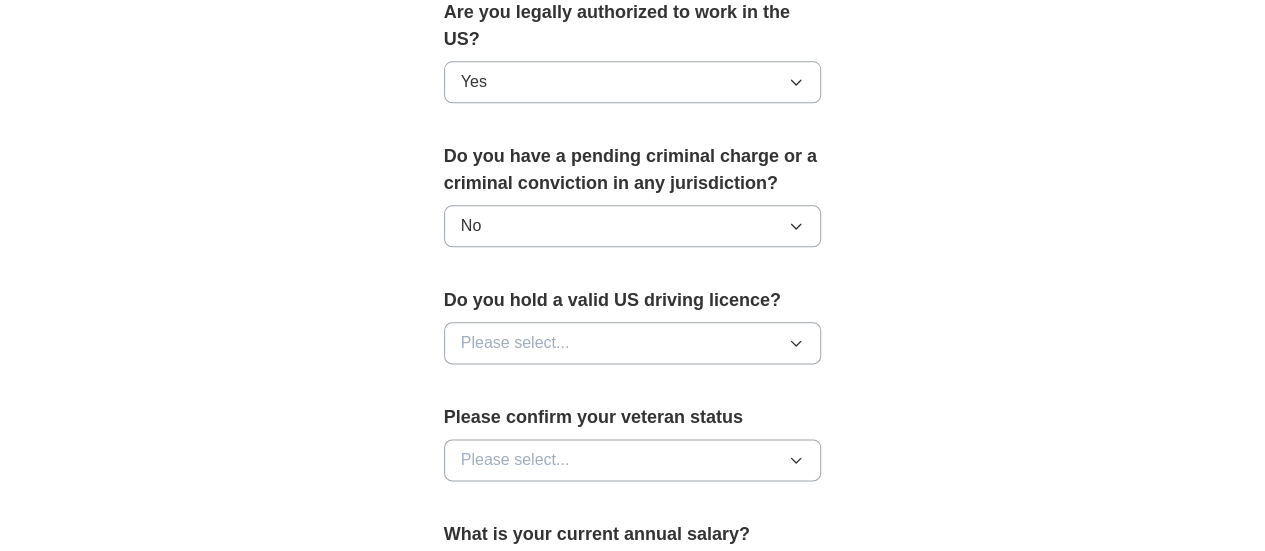 scroll, scrollTop: 1100, scrollLeft: 0, axis: vertical 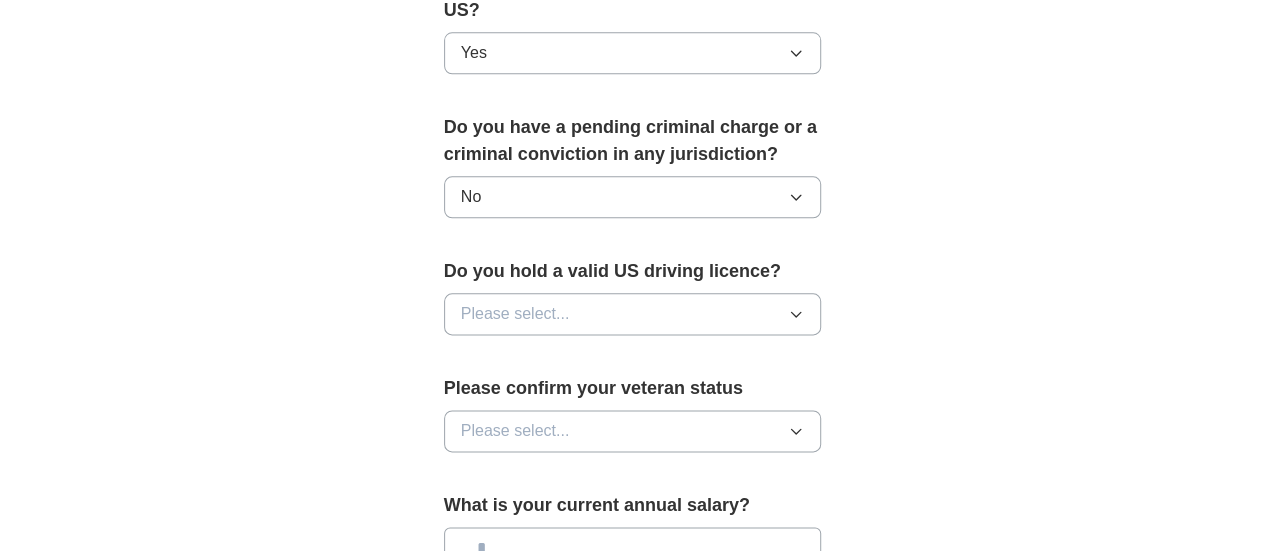click on "Please select..." at bounding box center [633, 314] 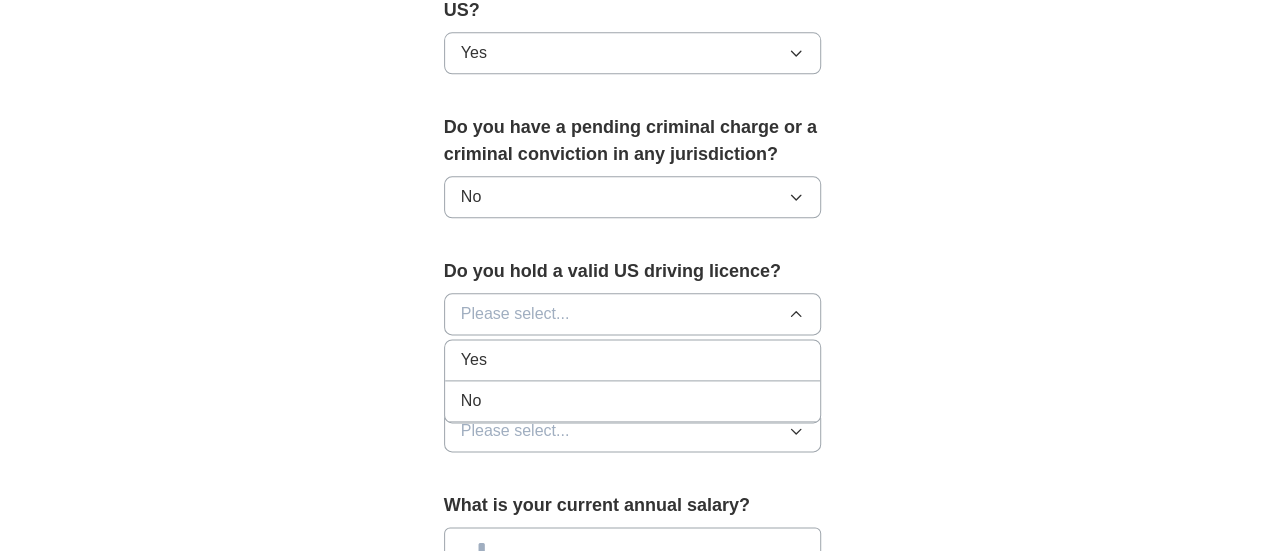 click on "Yes" at bounding box center (633, 360) 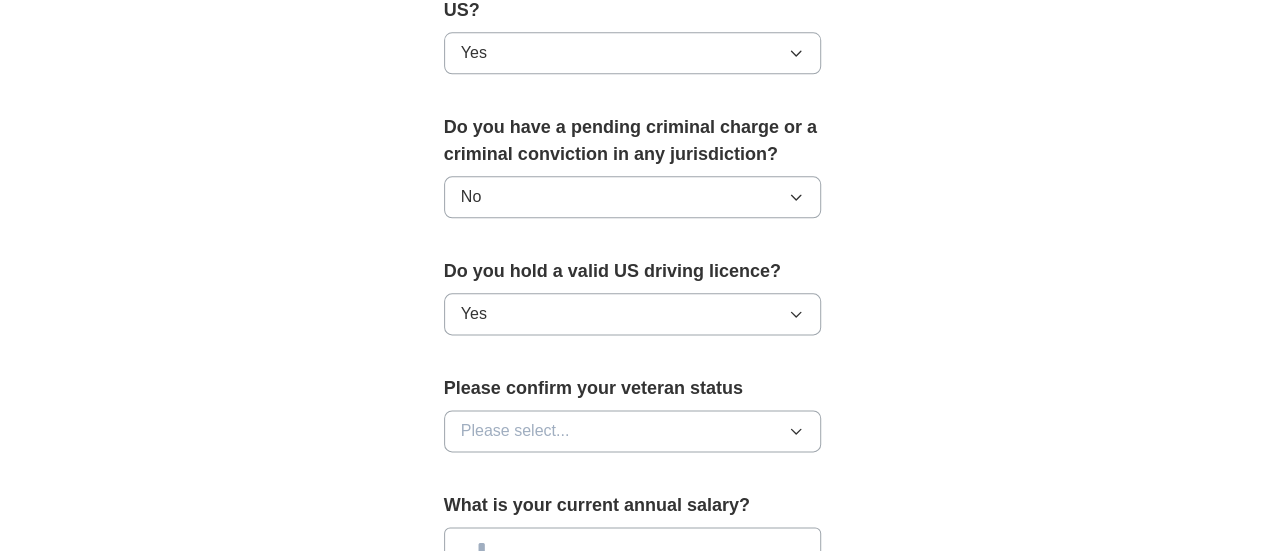 scroll, scrollTop: 1200, scrollLeft: 0, axis: vertical 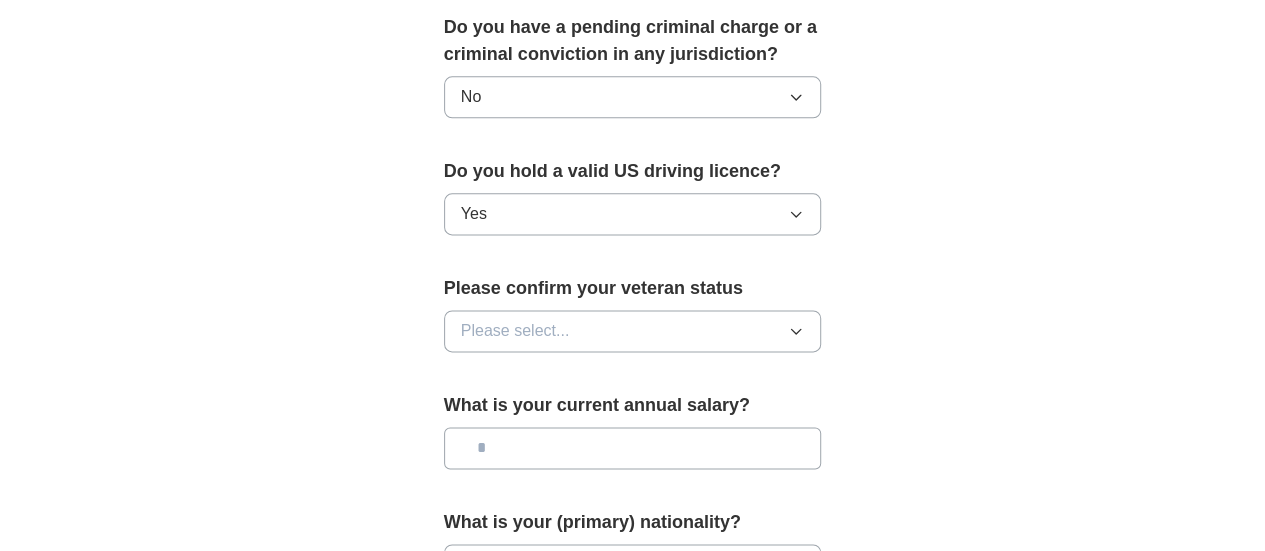 click on "Please select..." at bounding box center (633, 331) 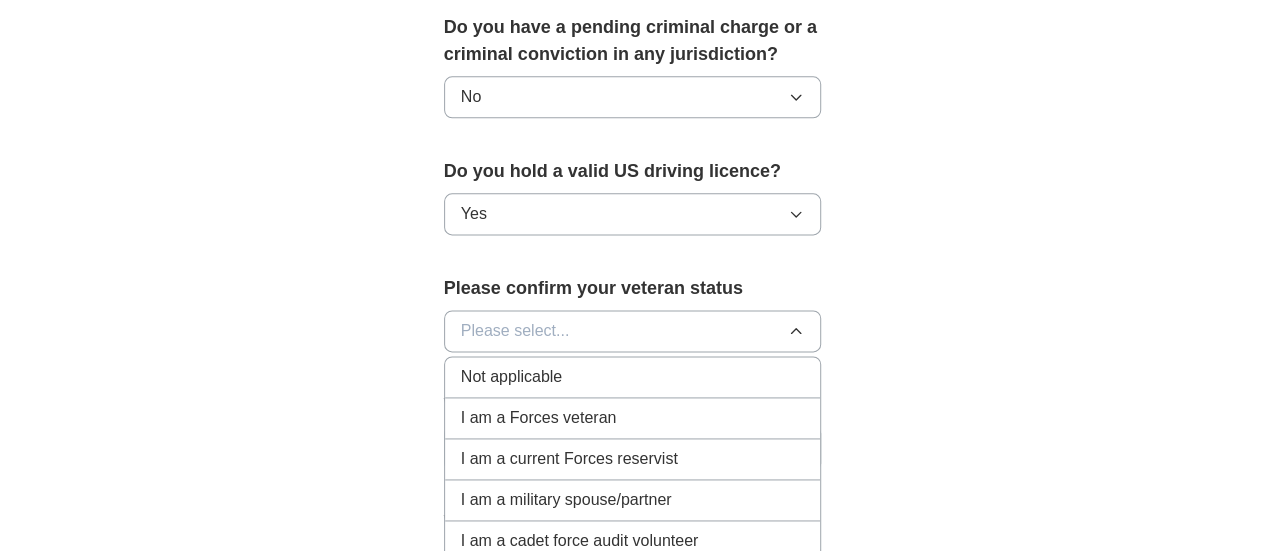 click on "Not applicable" at bounding box center [633, 377] 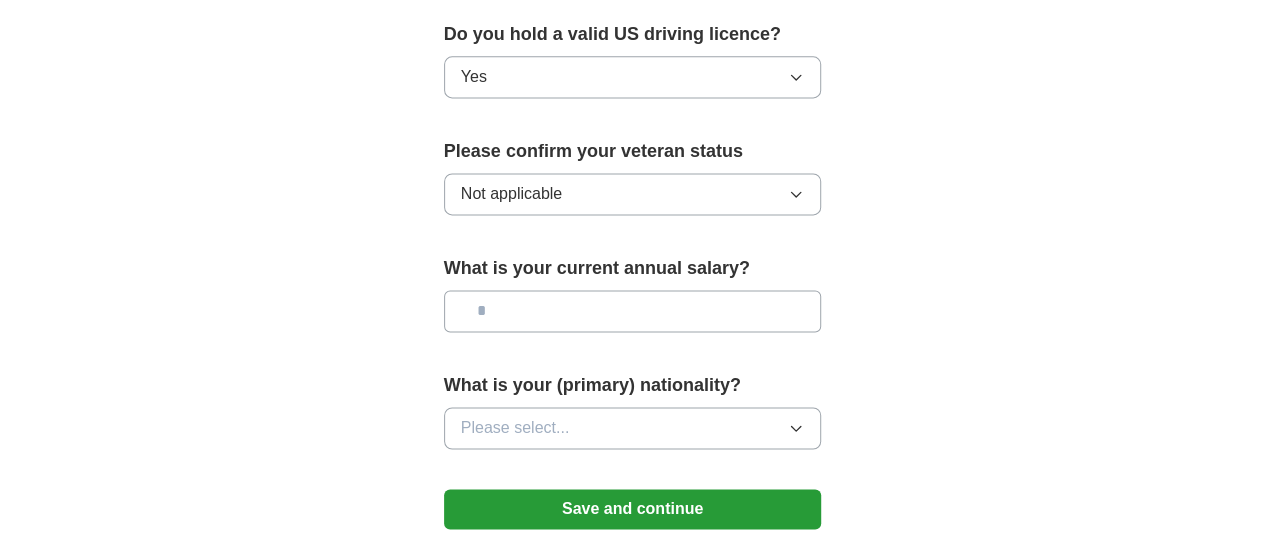 scroll, scrollTop: 1400, scrollLeft: 0, axis: vertical 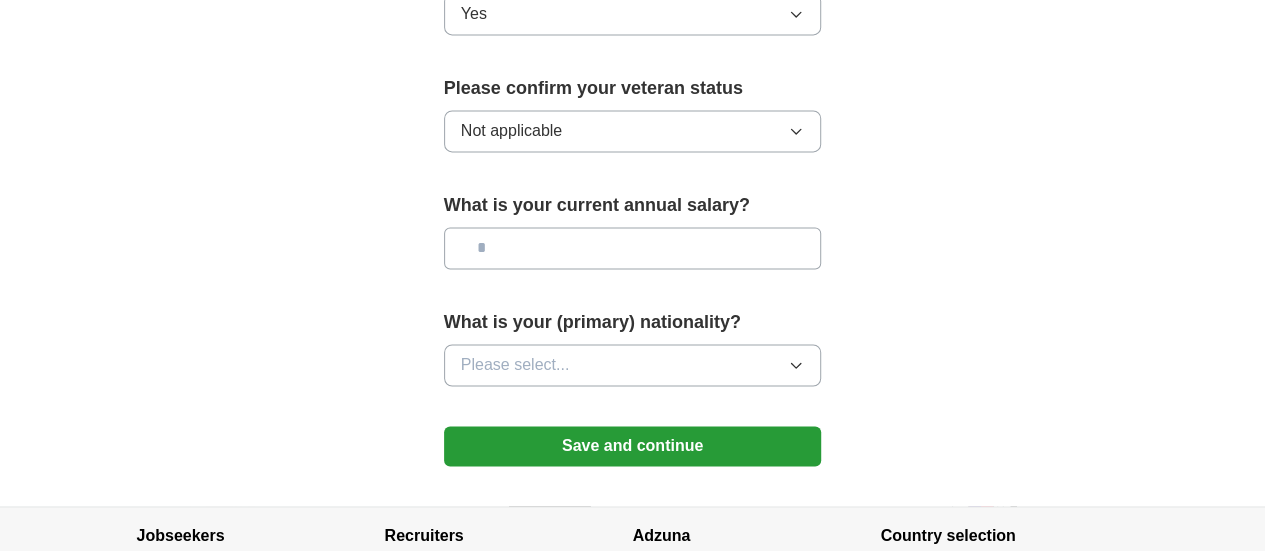 click at bounding box center (633, 248) 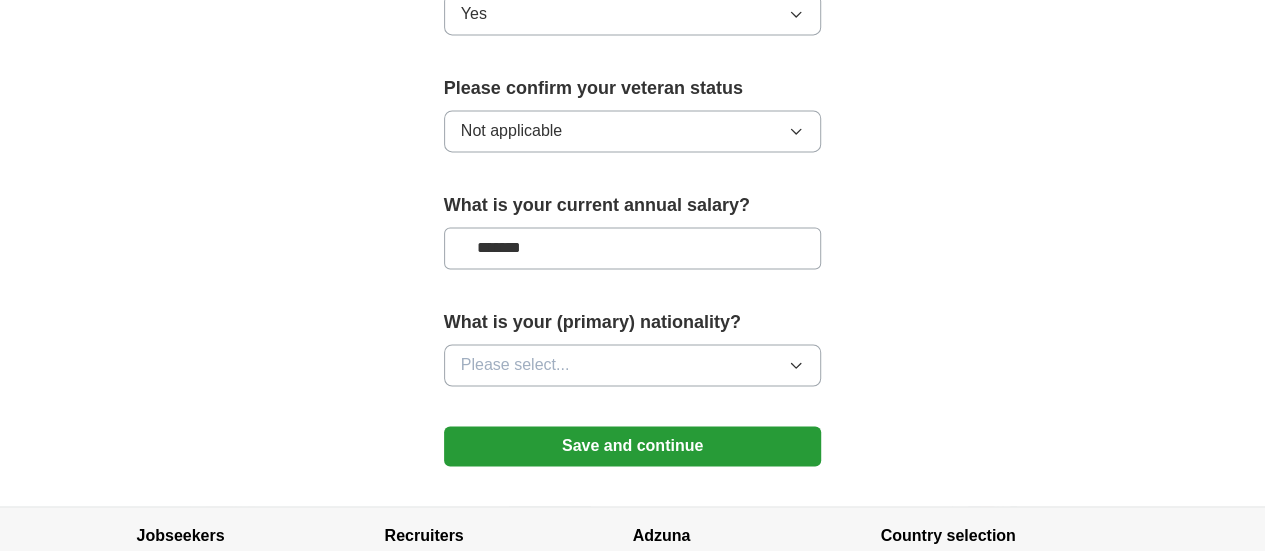 type on "*******" 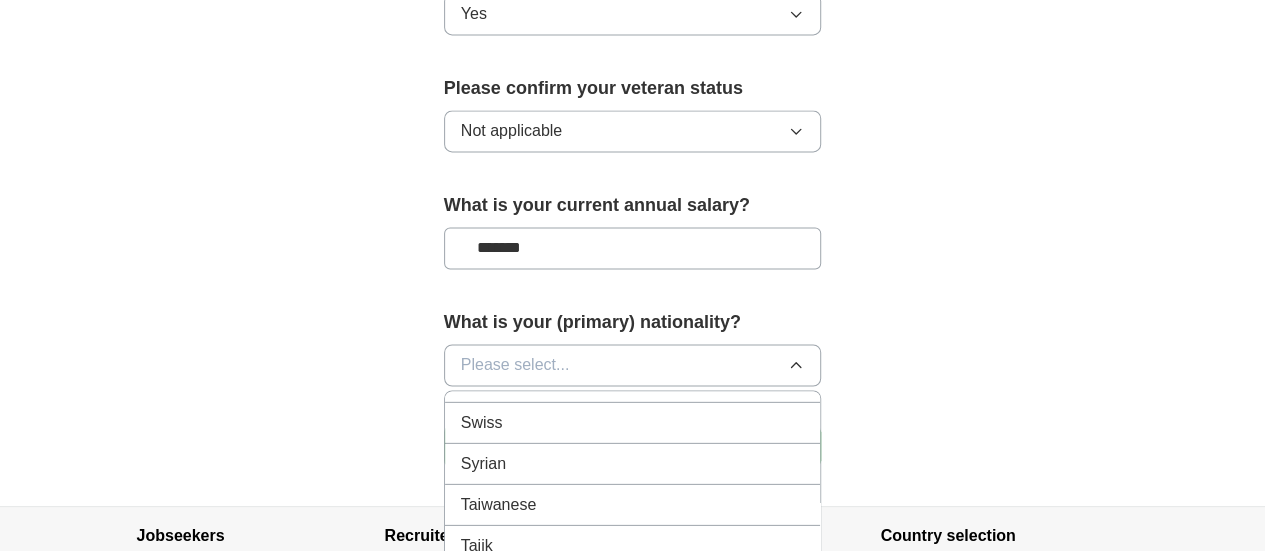 scroll, scrollTop: 7450, scrollLeft: 0, axis: vertical 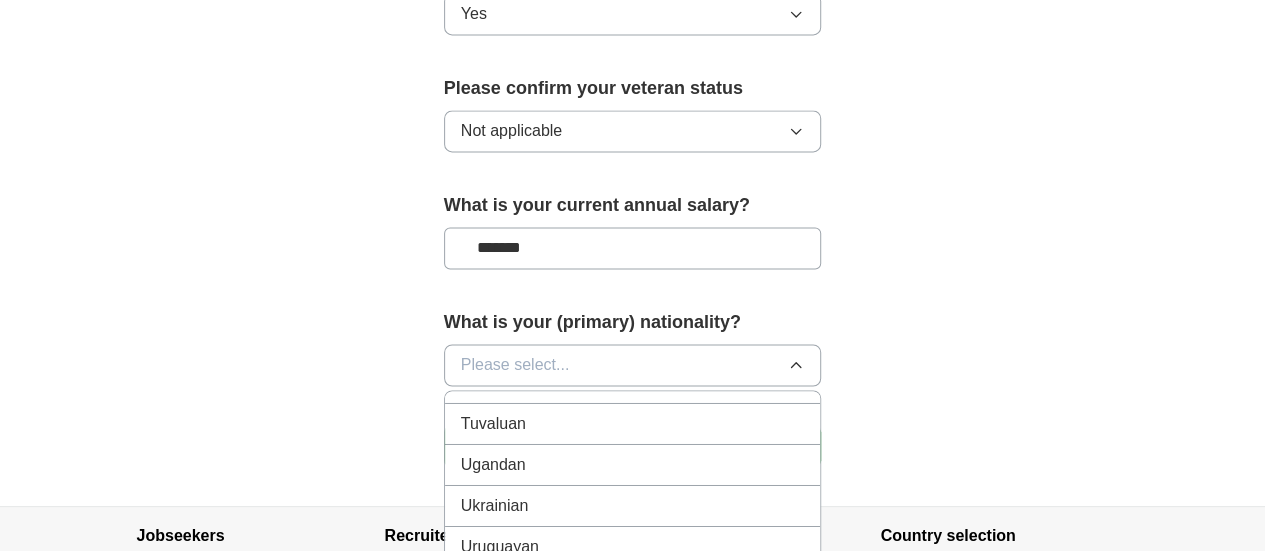 click on "Please select..." at bounding box center [633, 365] 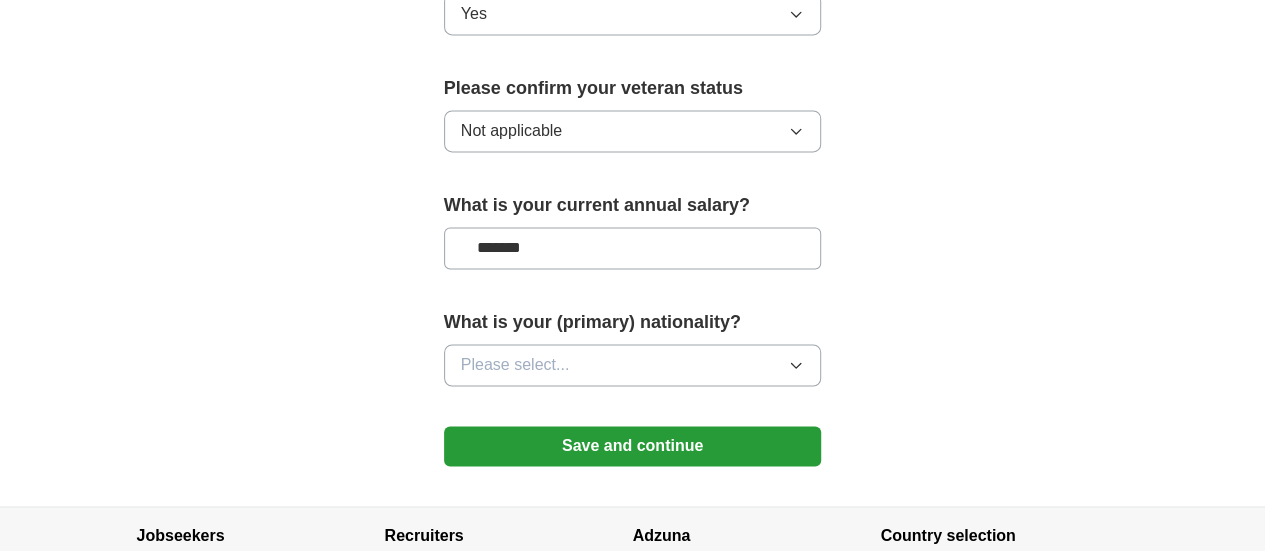 click 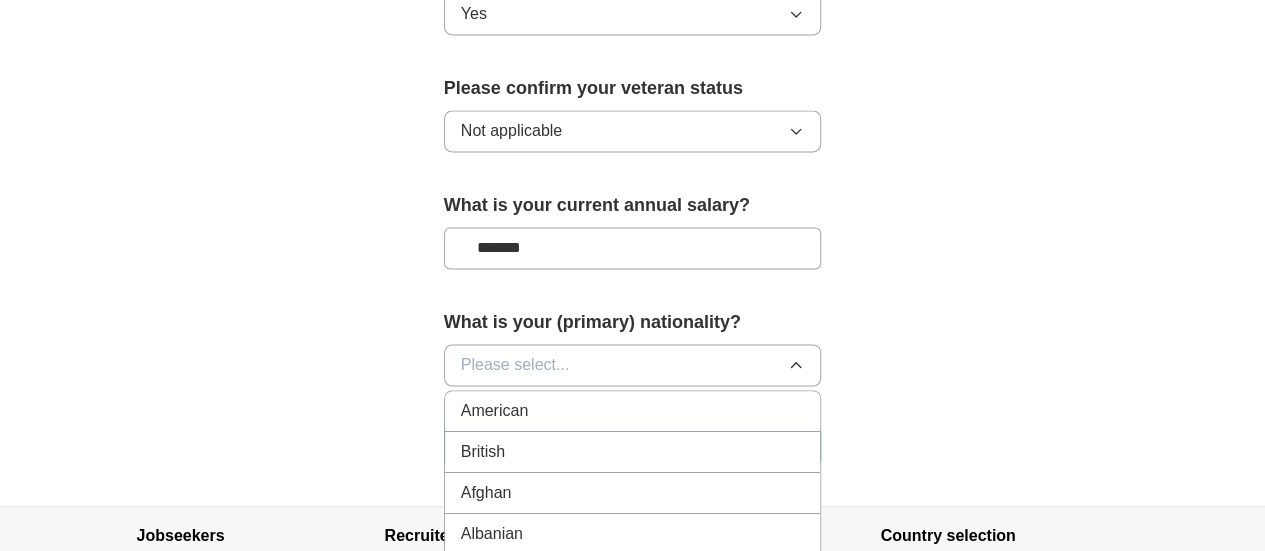 click on "American" at bounding box center (633, 411) 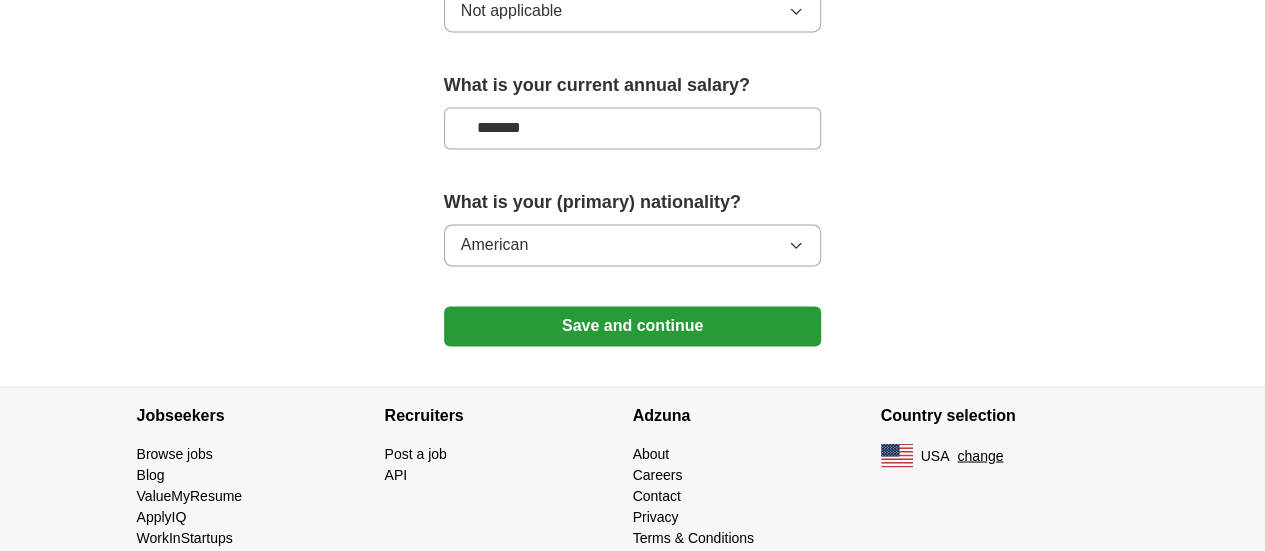 scroll, scrollTop: 1521, scrollLeft: 0, axis: vertical 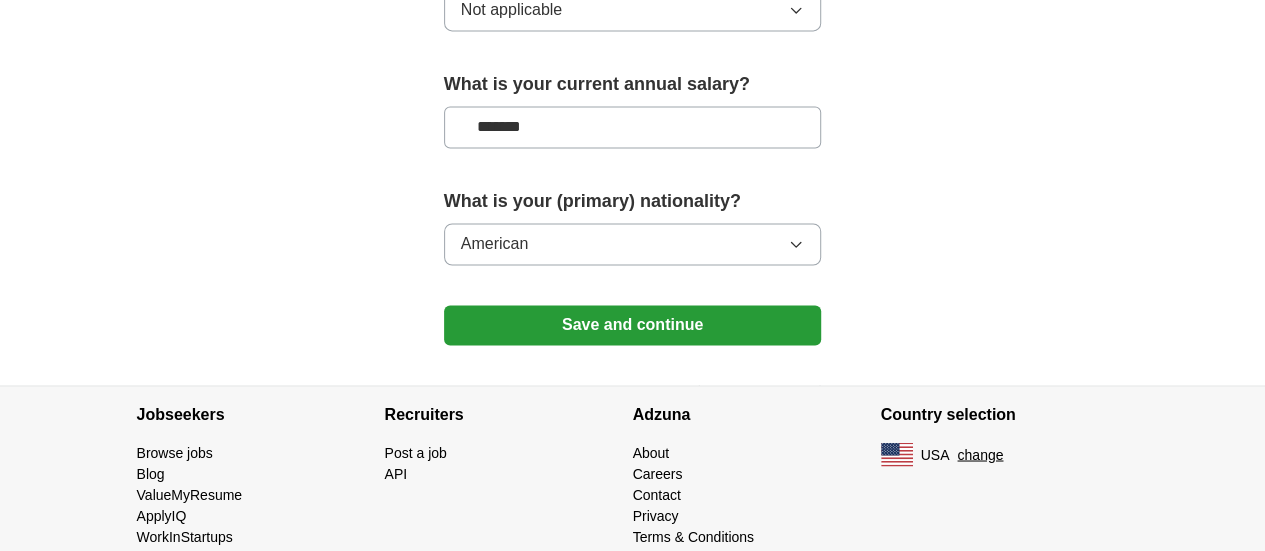 click on "Save and continue" at bounding box center (633, 325) 